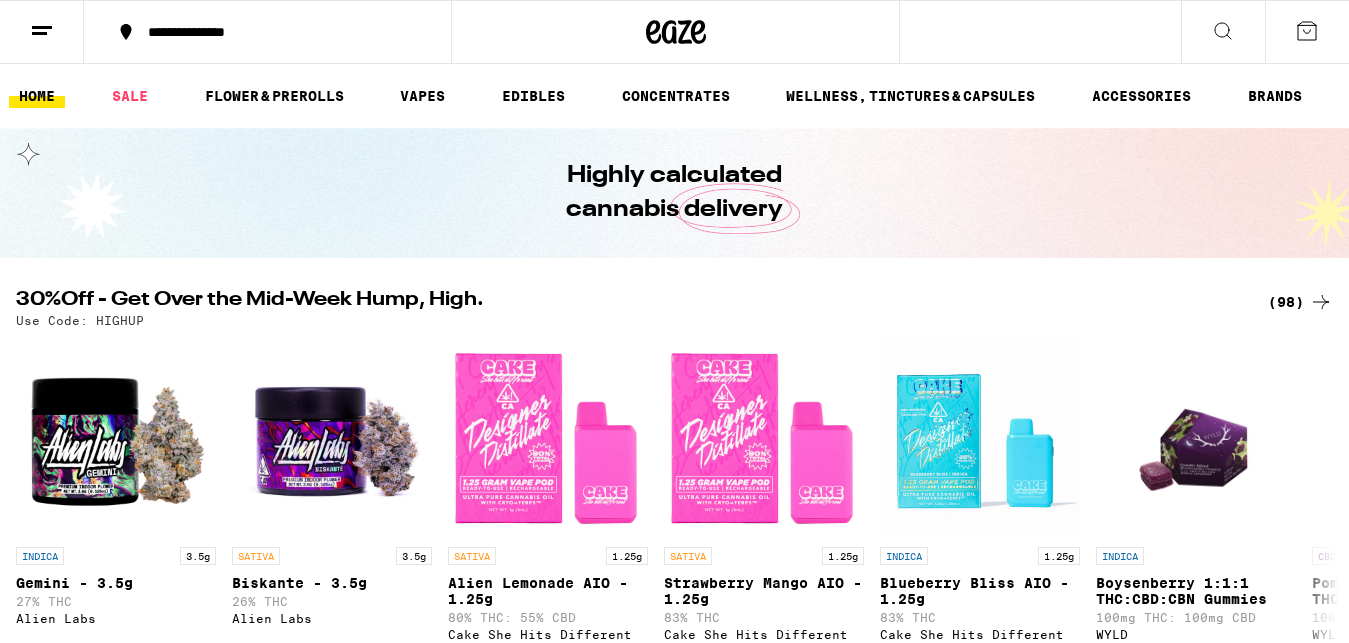 scroll, scrollTop: 0, scrollLeft: 0, axis: both 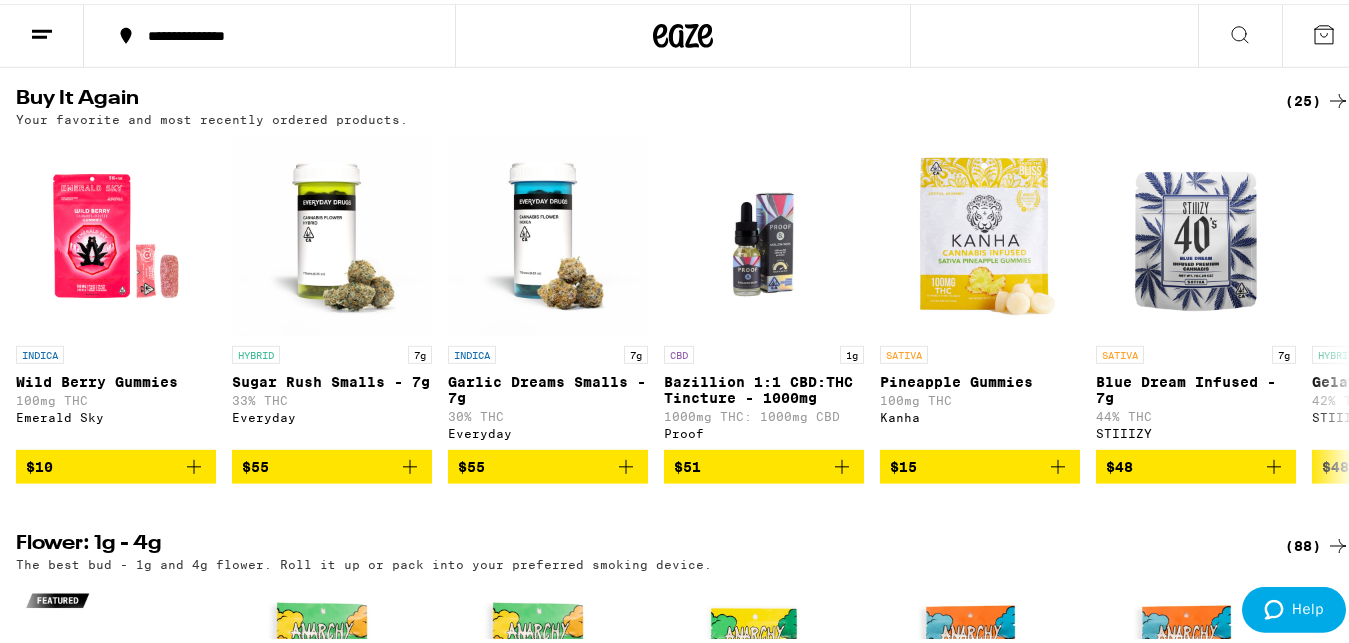 click at bounding box center (1240, 32) 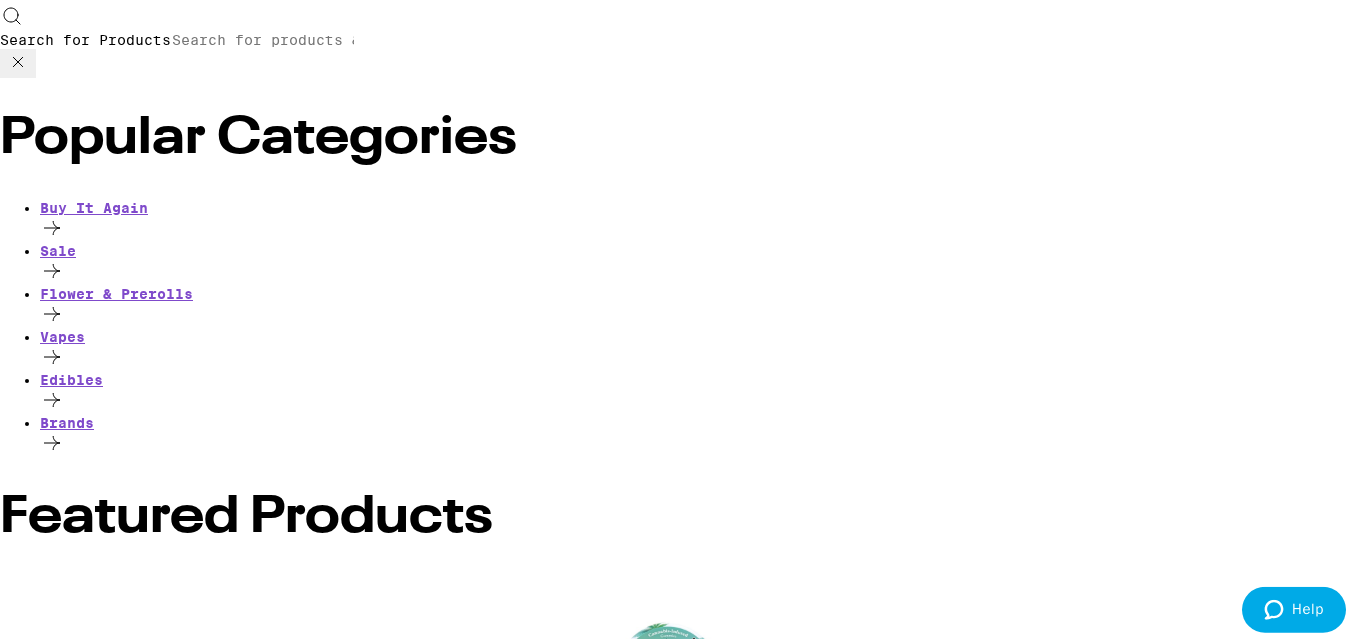 scroll, scrollTop: 0, scrollLeft: 0, axis: both 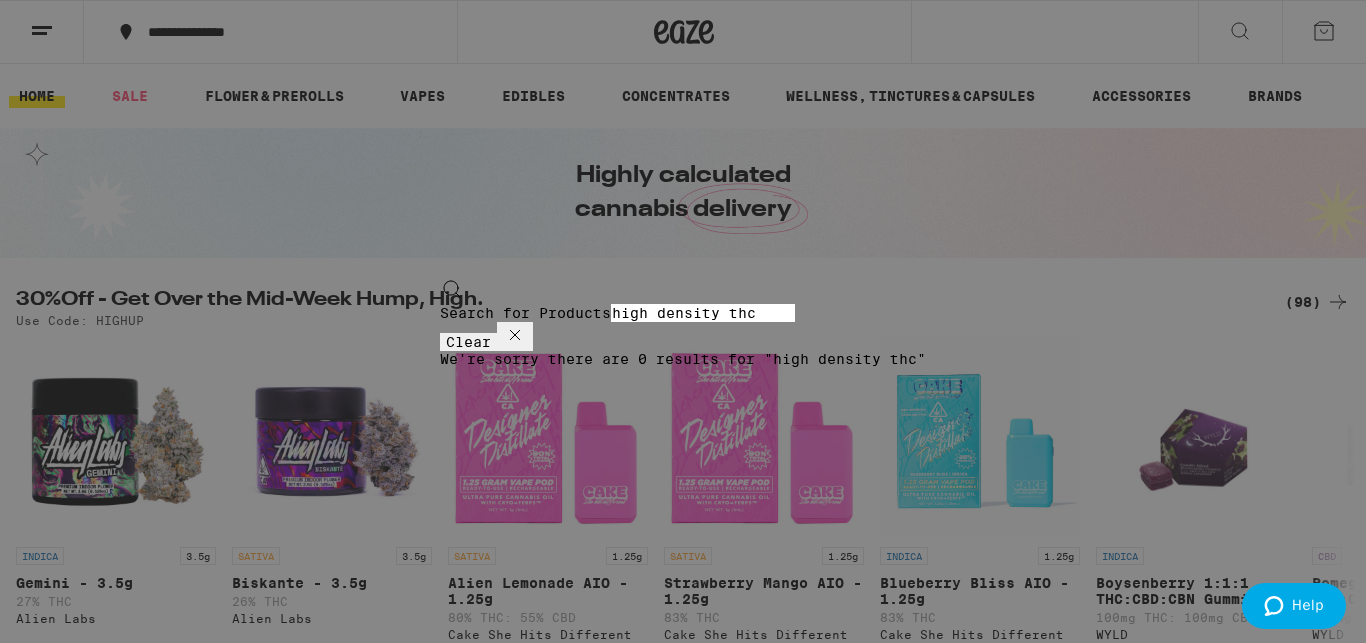 type on "high density thc" 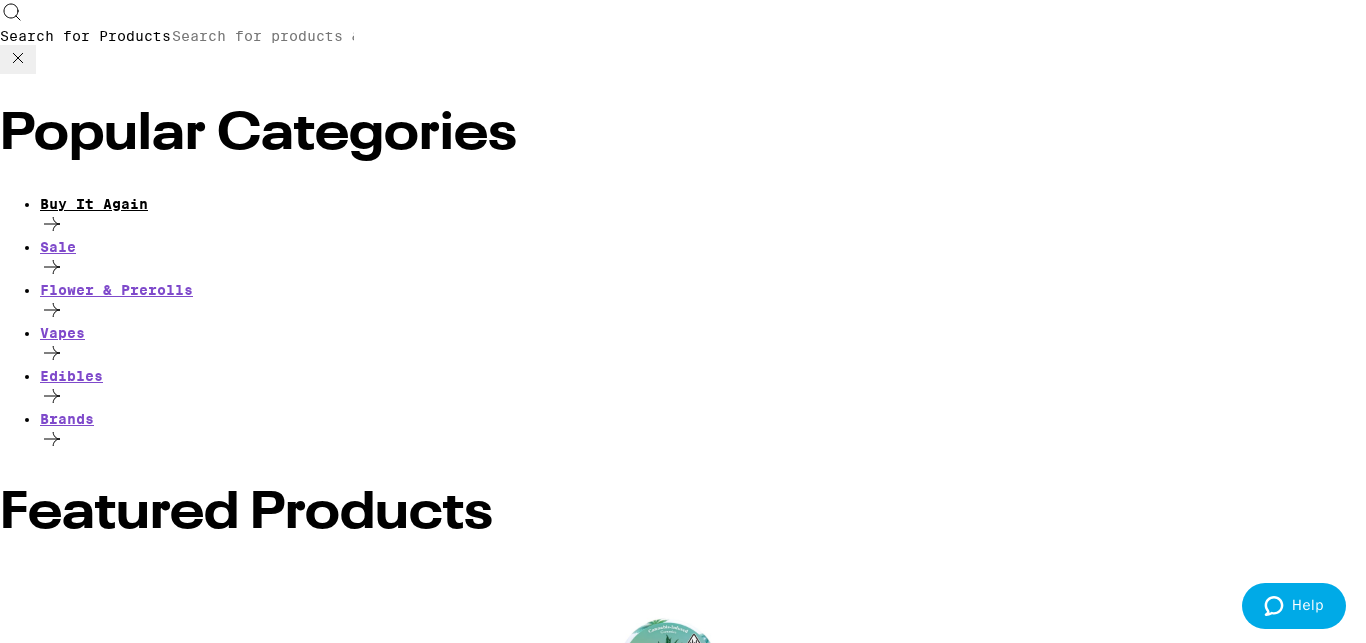 click on "Buy It Again" at bounding box center (703, 204) 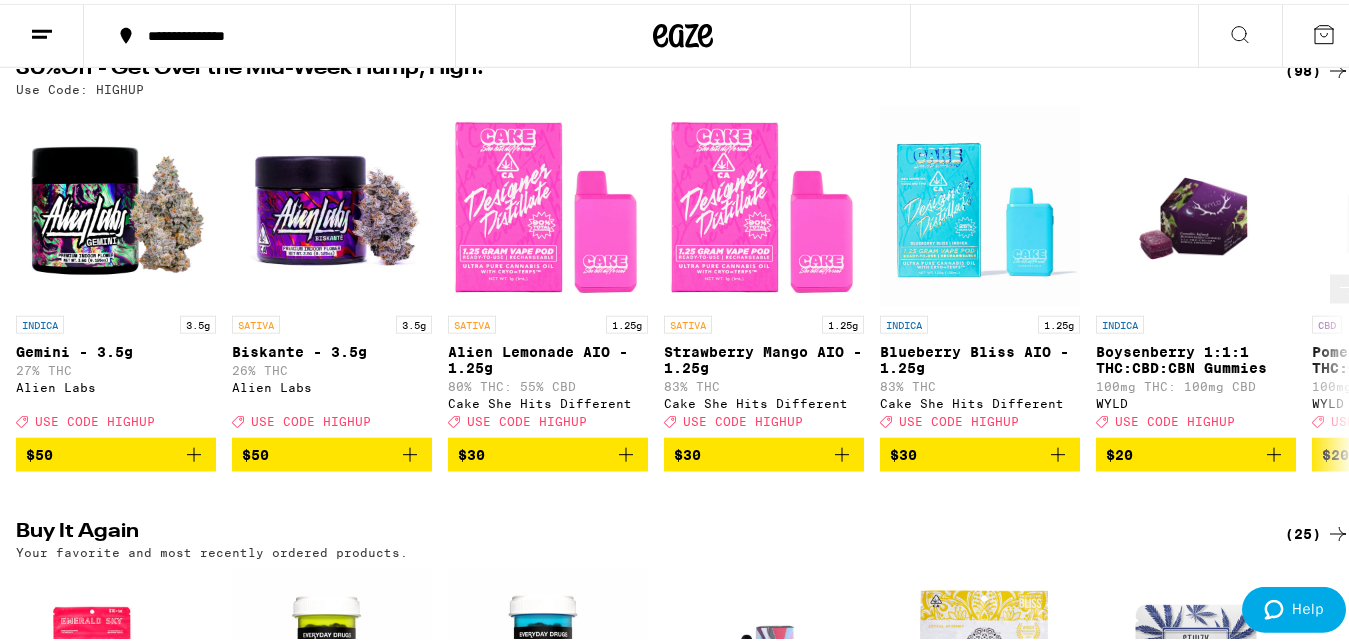 scroll, scrollTop: 242, scrollLeft: 0, axis: vertical 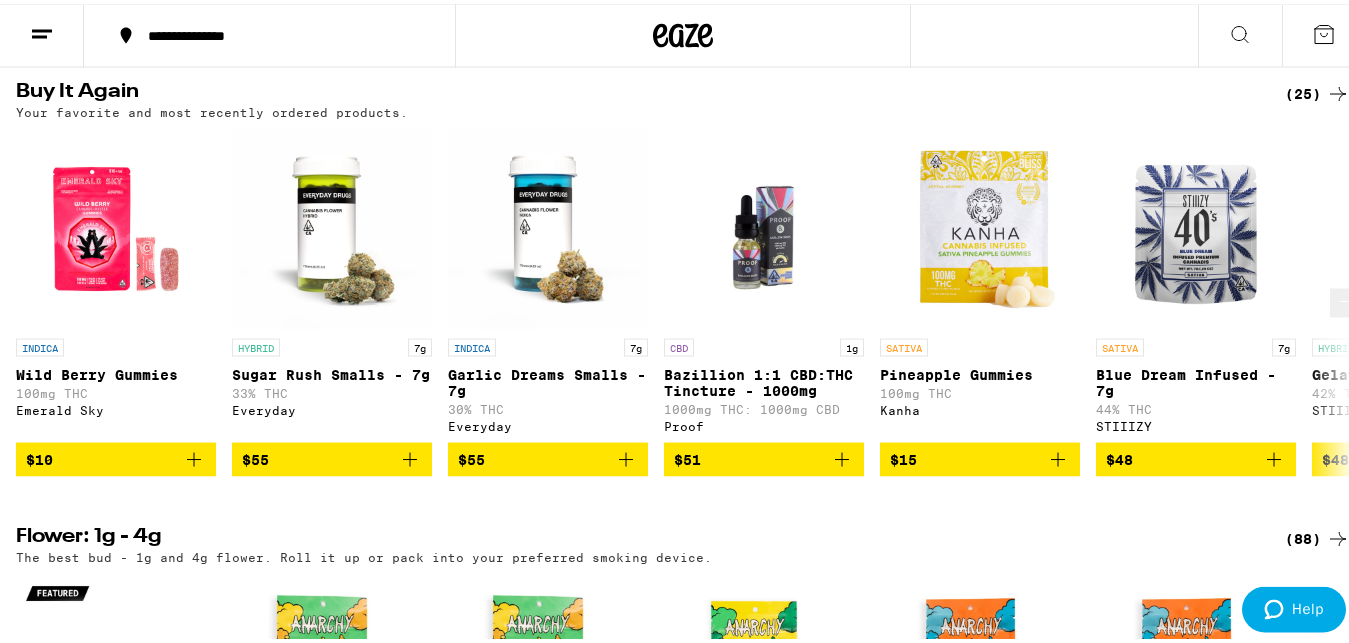 click 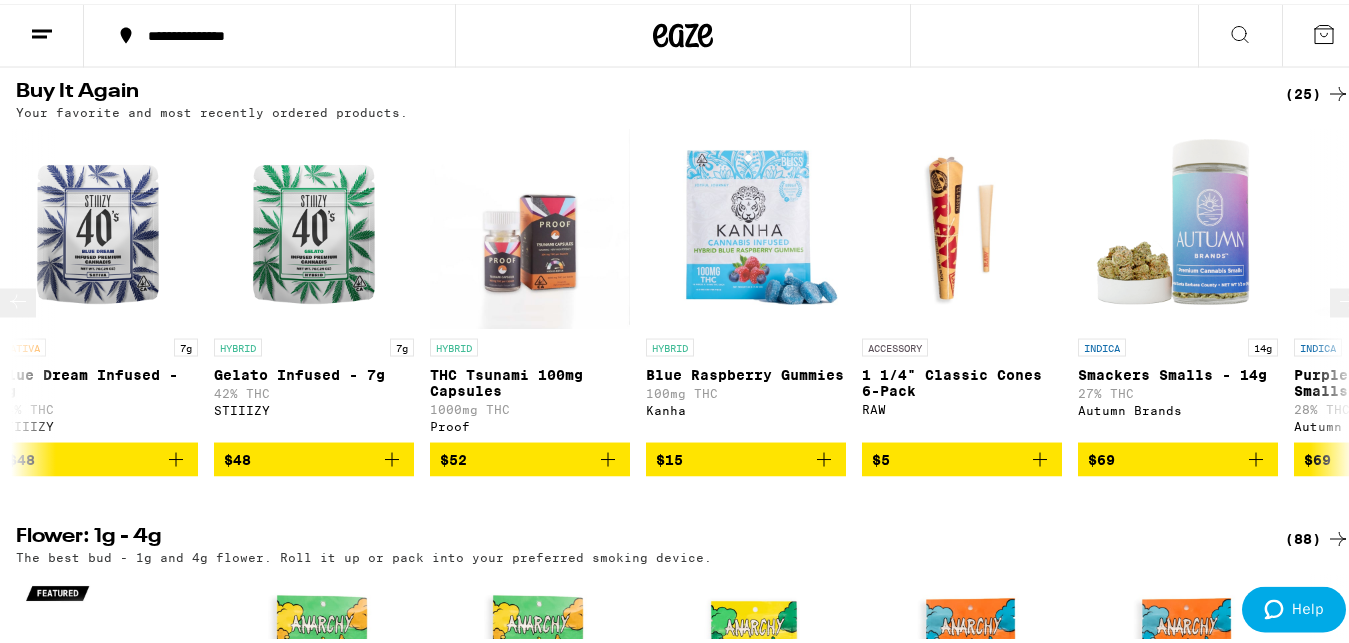 scroll, scrollTop: 0, scrollLeft: 1099, axis: horizontal 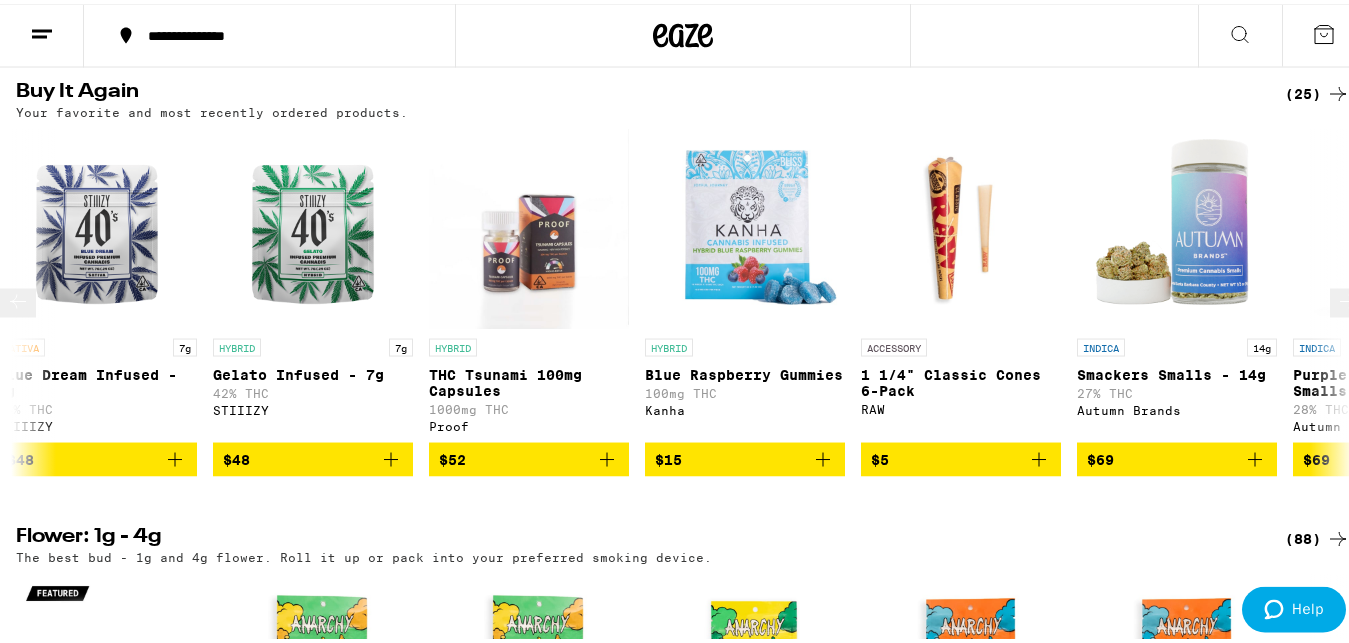 click 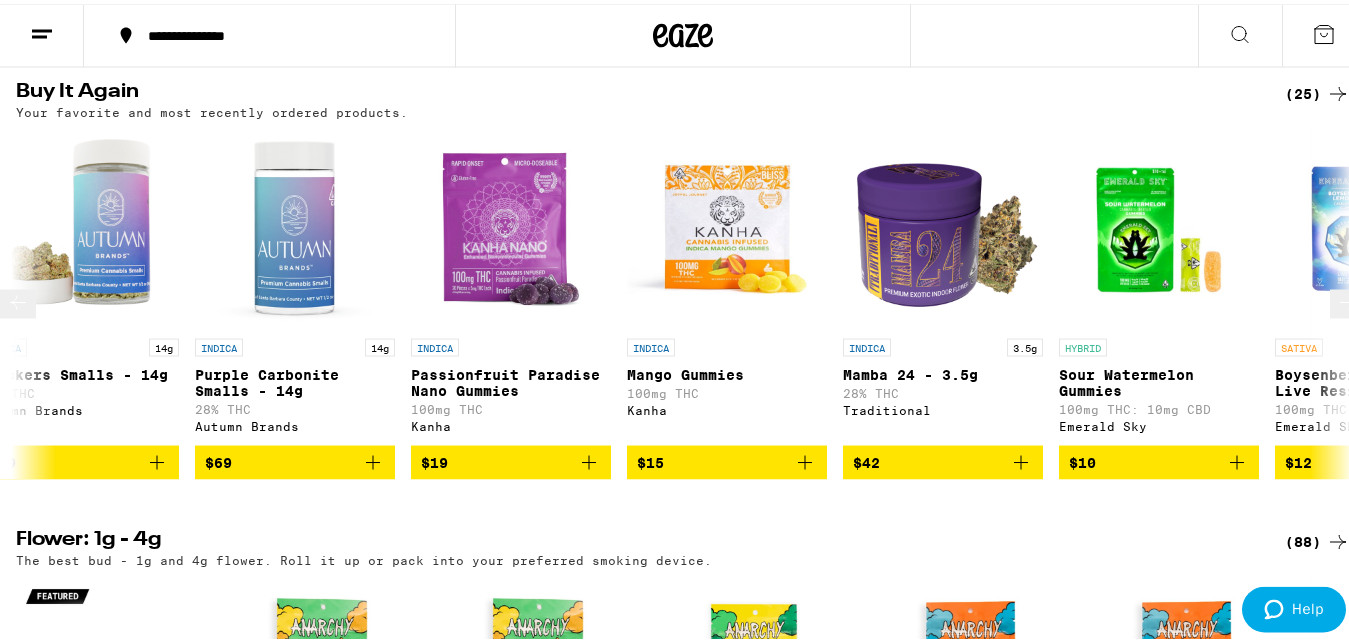 scroll, scrollTop: 0, scrollLeft: 2198, axis: horizontal 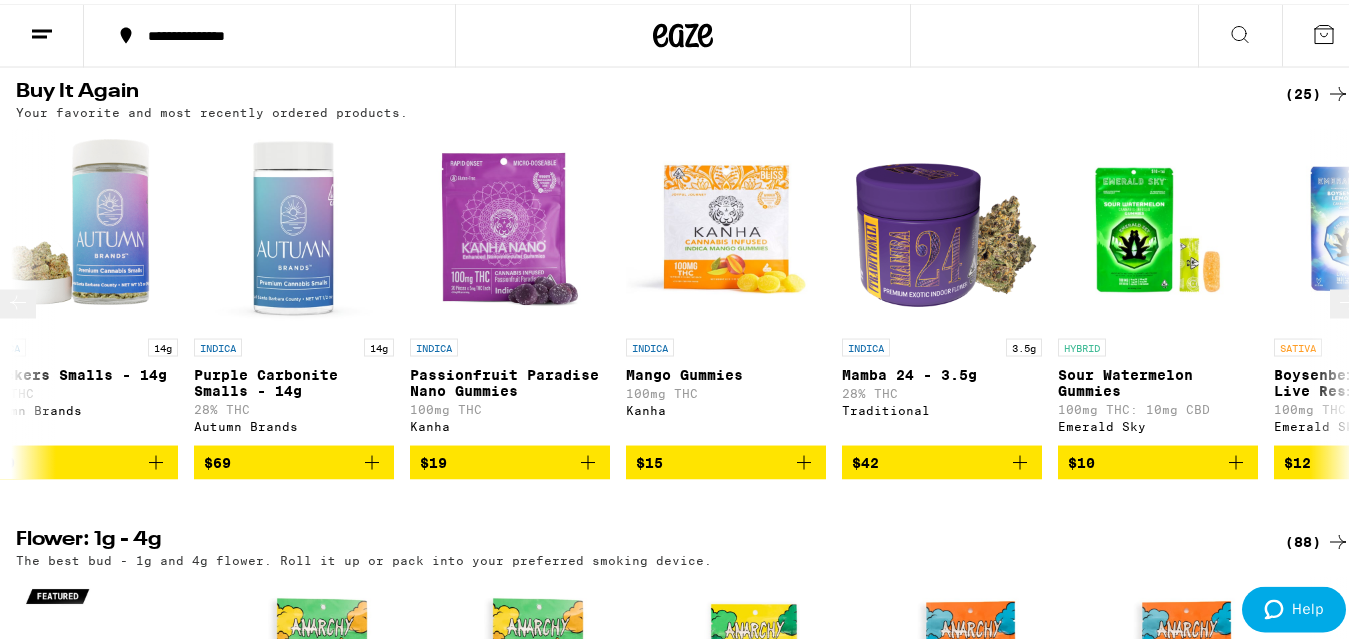 click 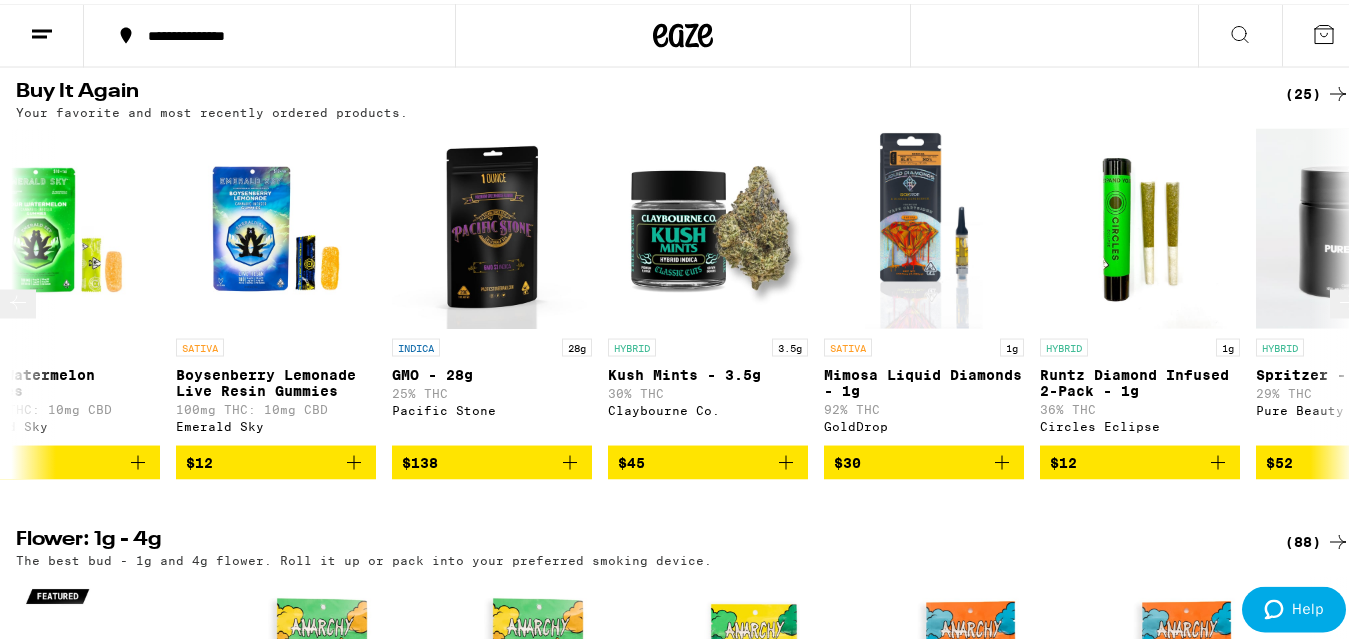scroll, scrollTop: 0, scrollLeft: 3297, axis: horizontal 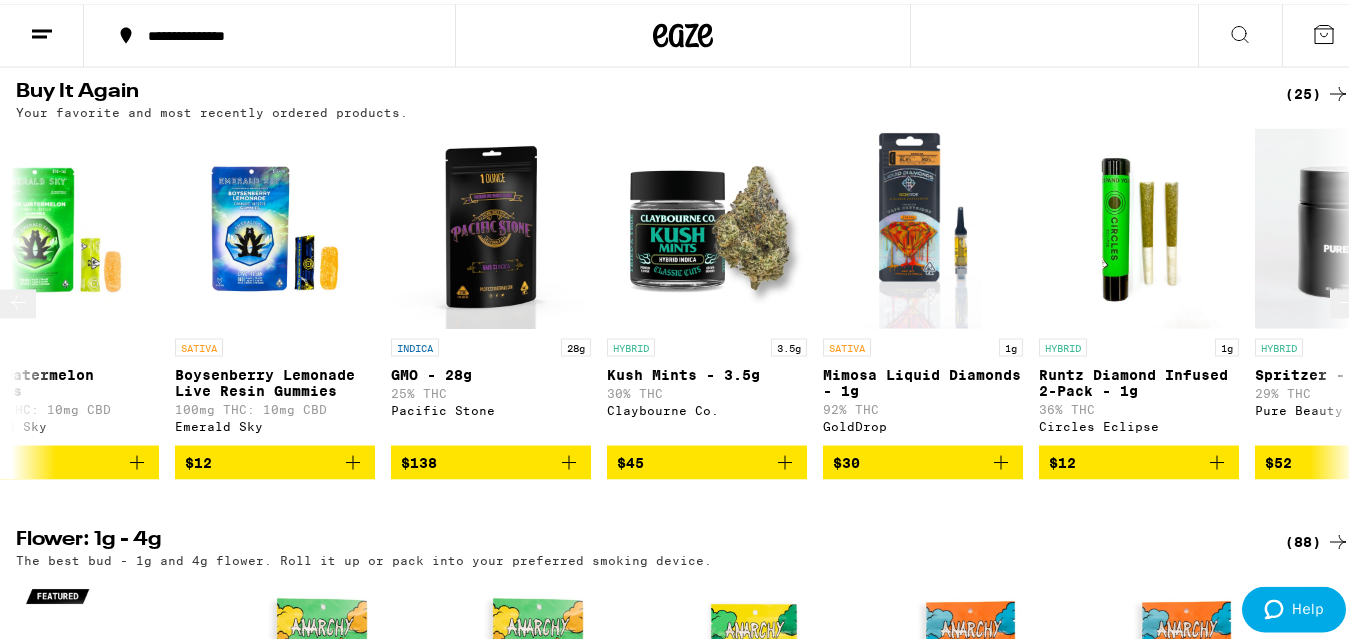 click 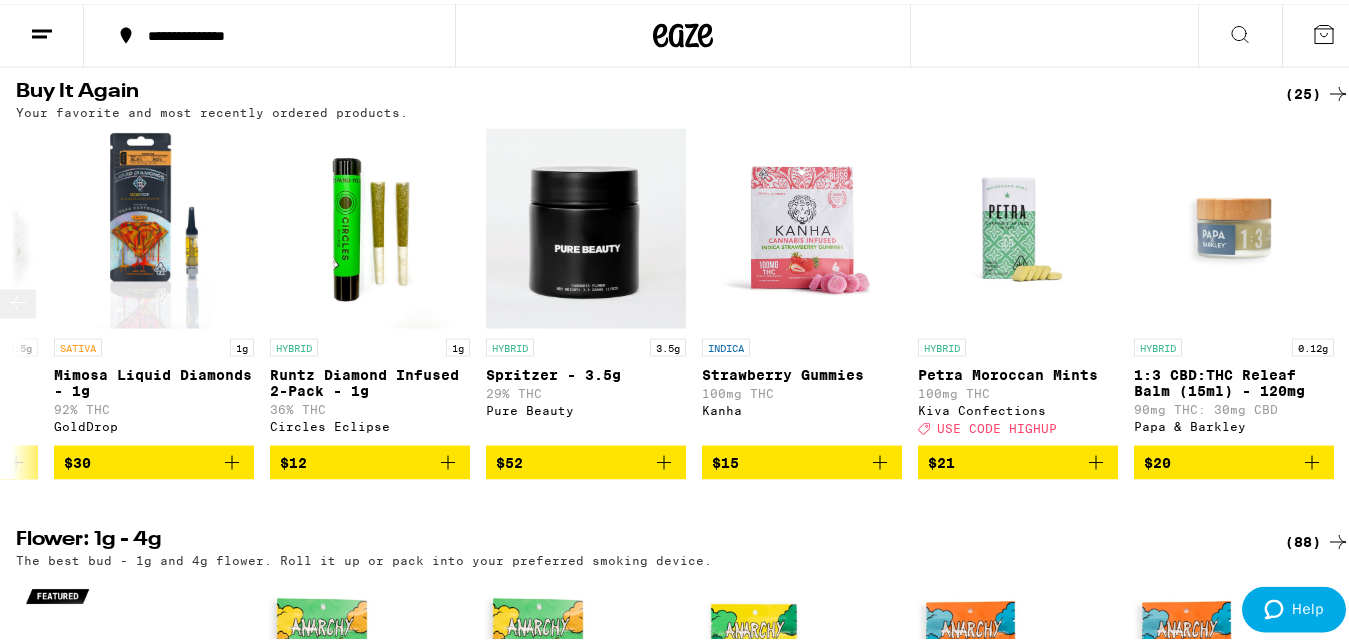 scroll, scrollTop: 0, scrollLeft: 4083, axis: horizontal 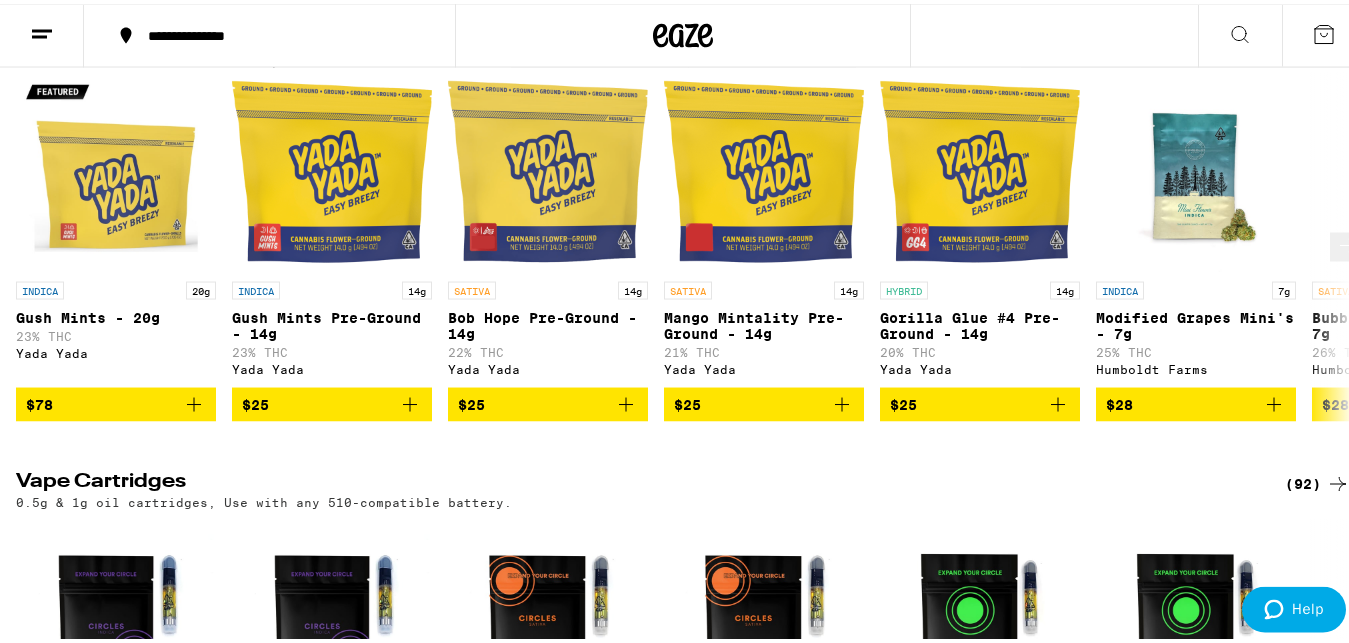 click at bounding box center [1348, 242] 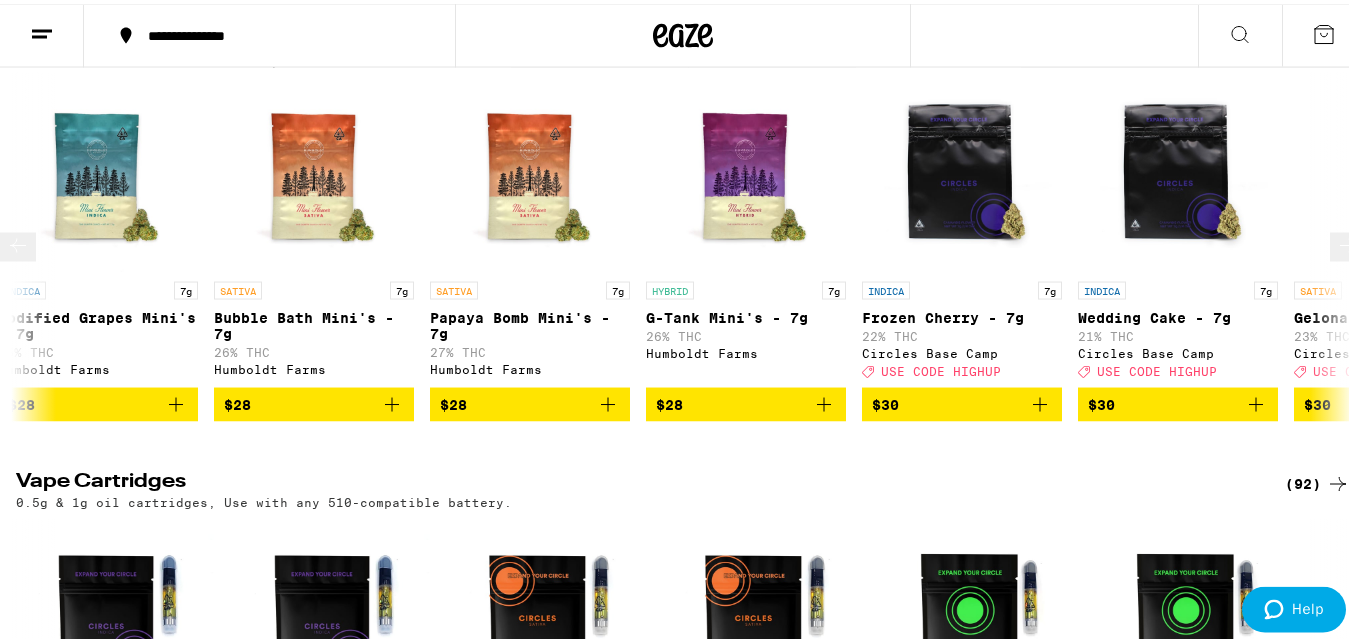 scroll, scrollTop: 0, scrollLeft: 1099, axis: horizontal 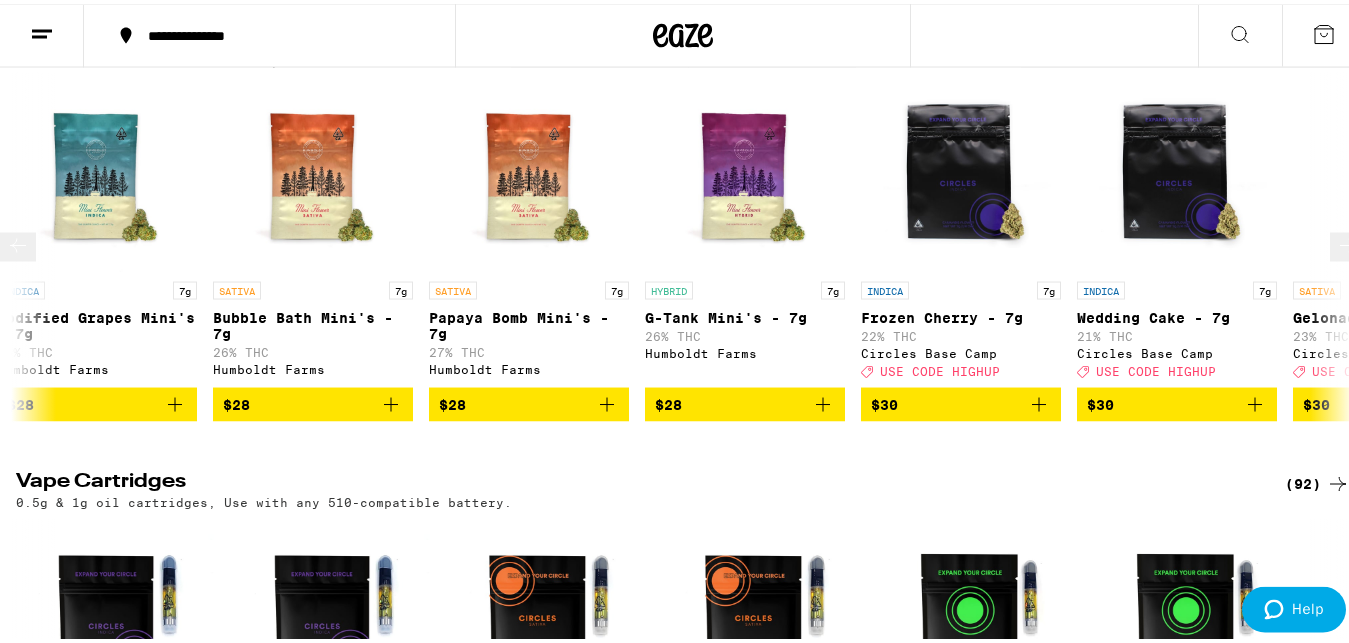 click at bounding box center [1348, 242] 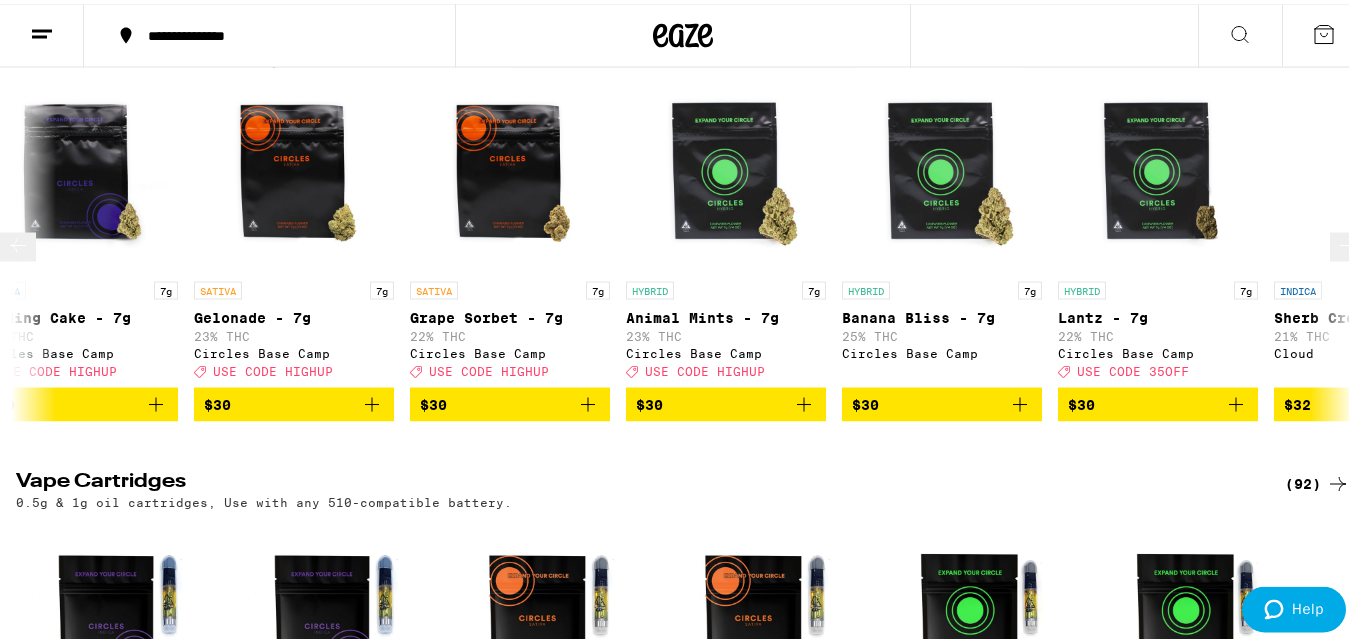 click at bounding box center [1348, 242] 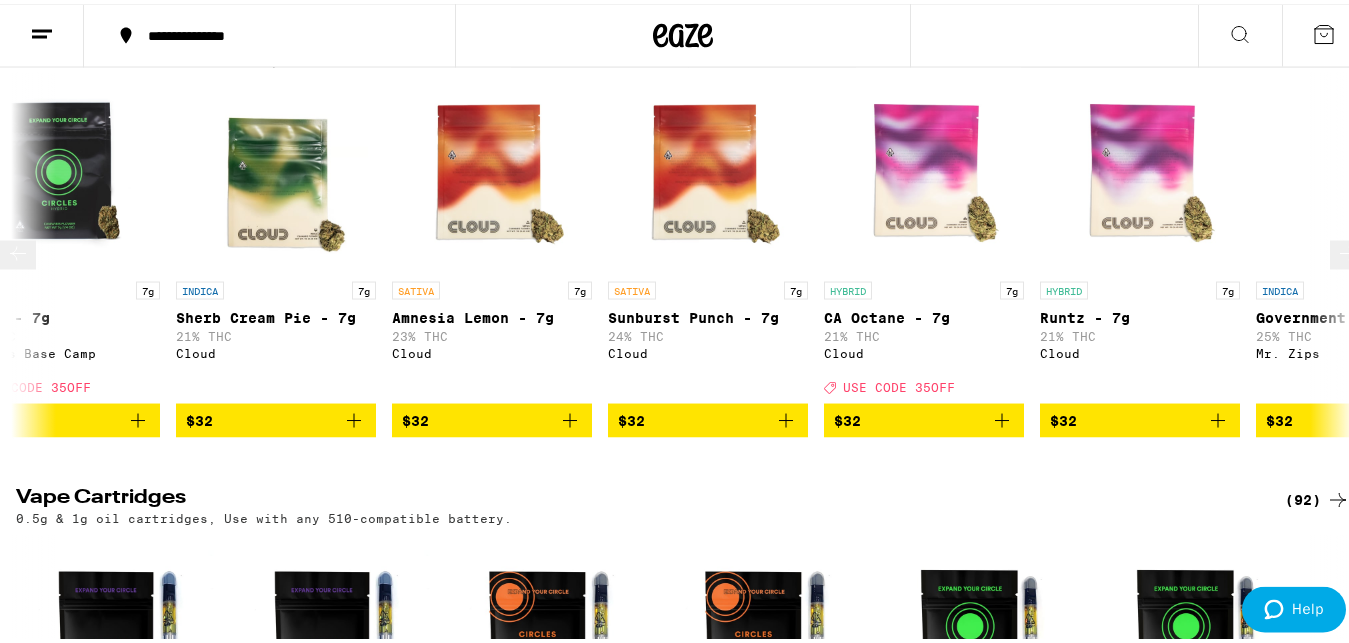 scroll, scrollTop: 0, scrollLeft: 3297, axis: horizontal 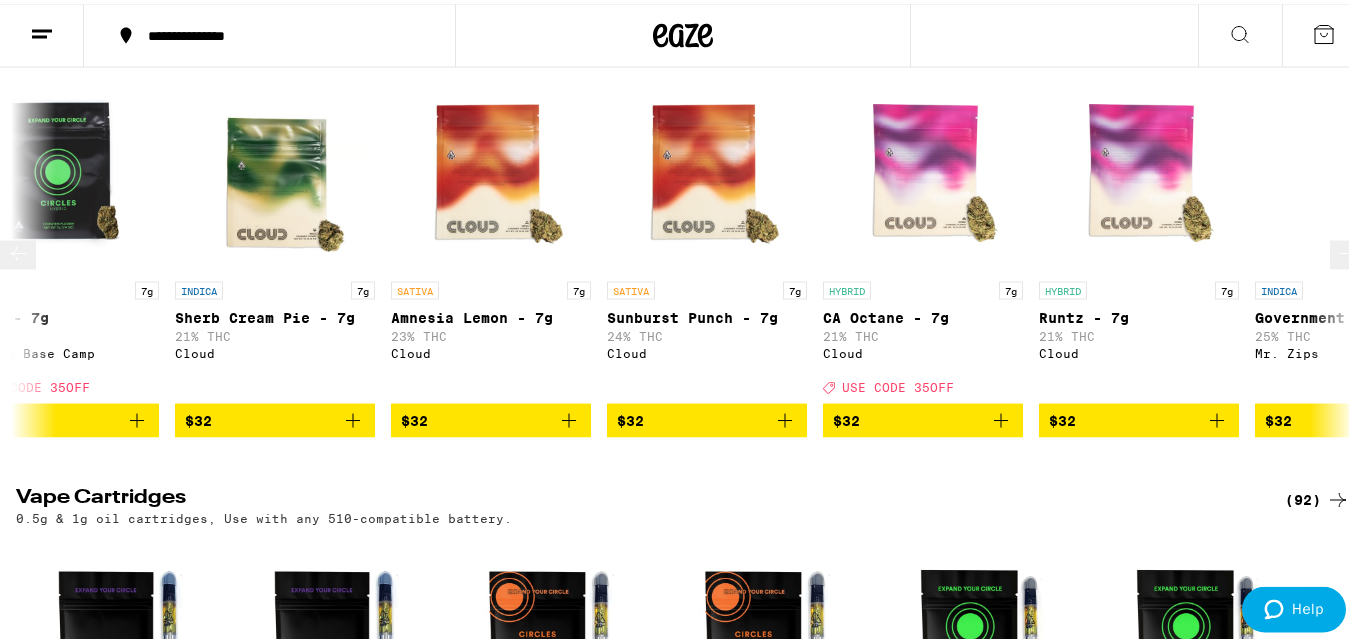 click at bounding box center [1348, 250] 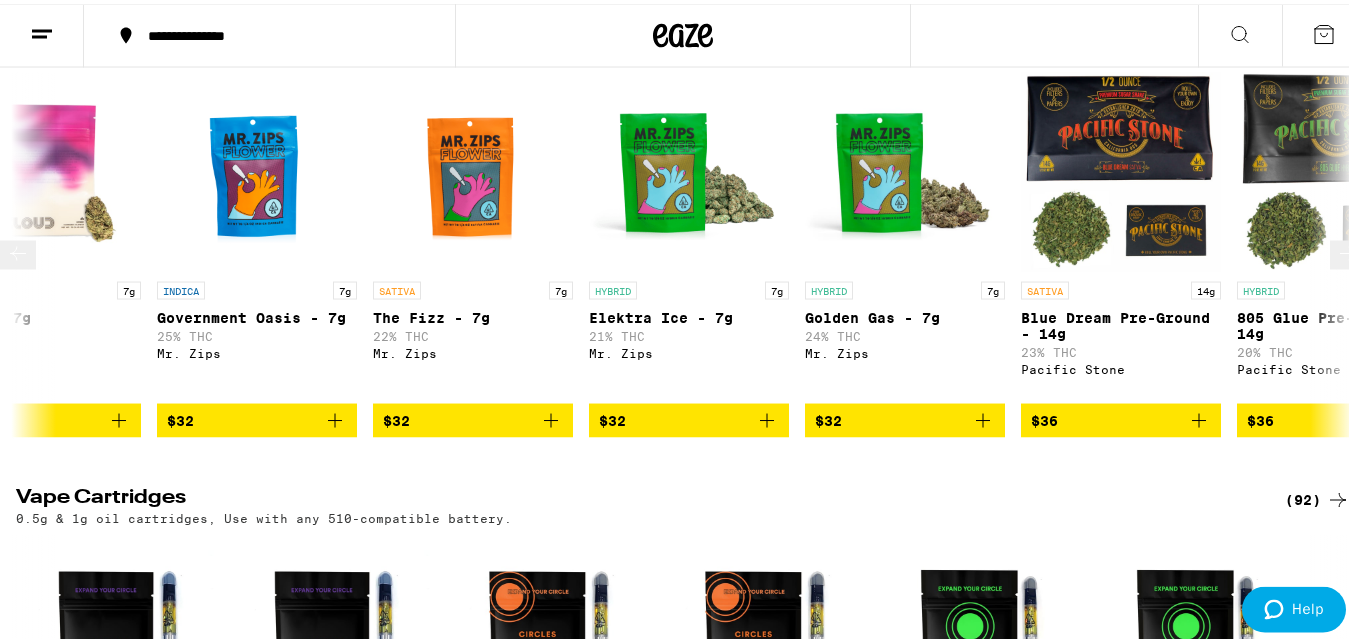 scroll, scrollTop: 0, scrollLeft: 4396, axis: horizontal 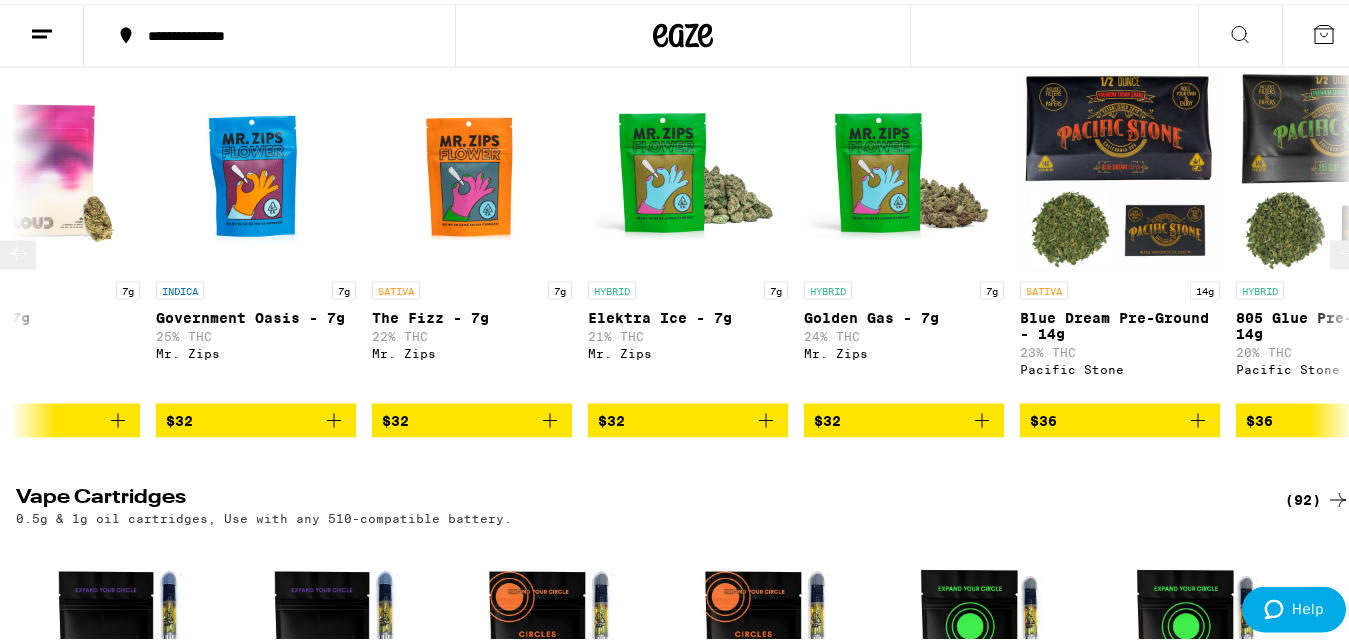 click 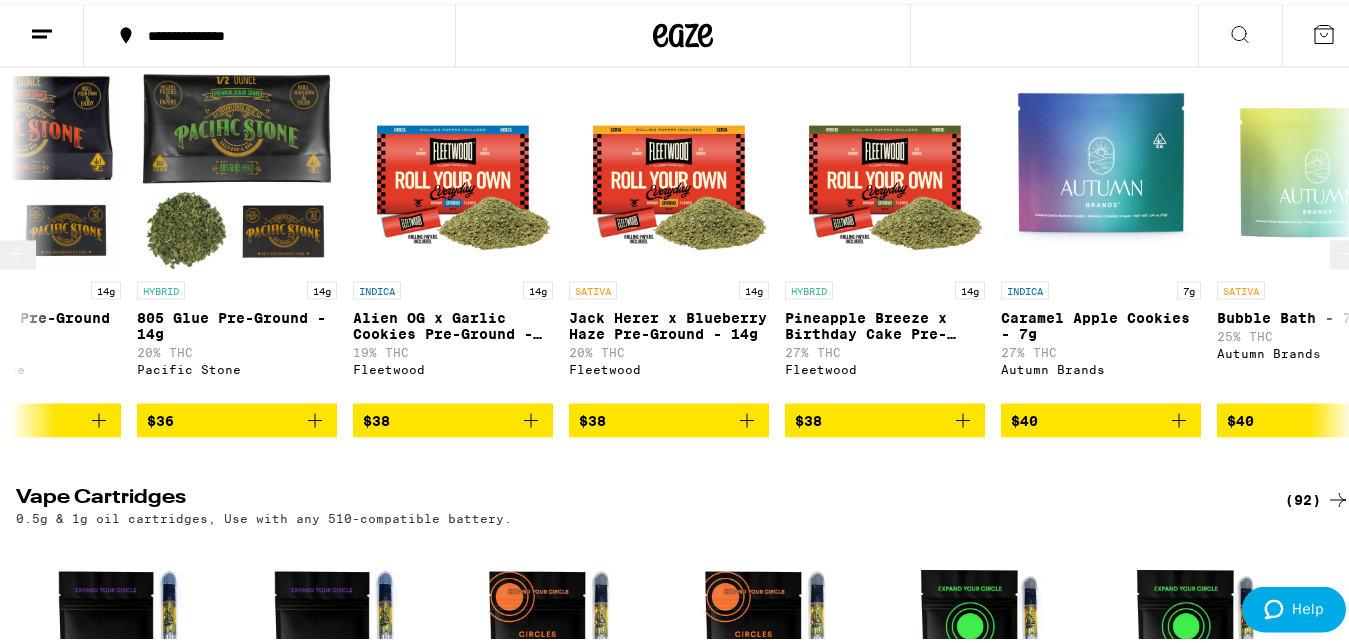 click 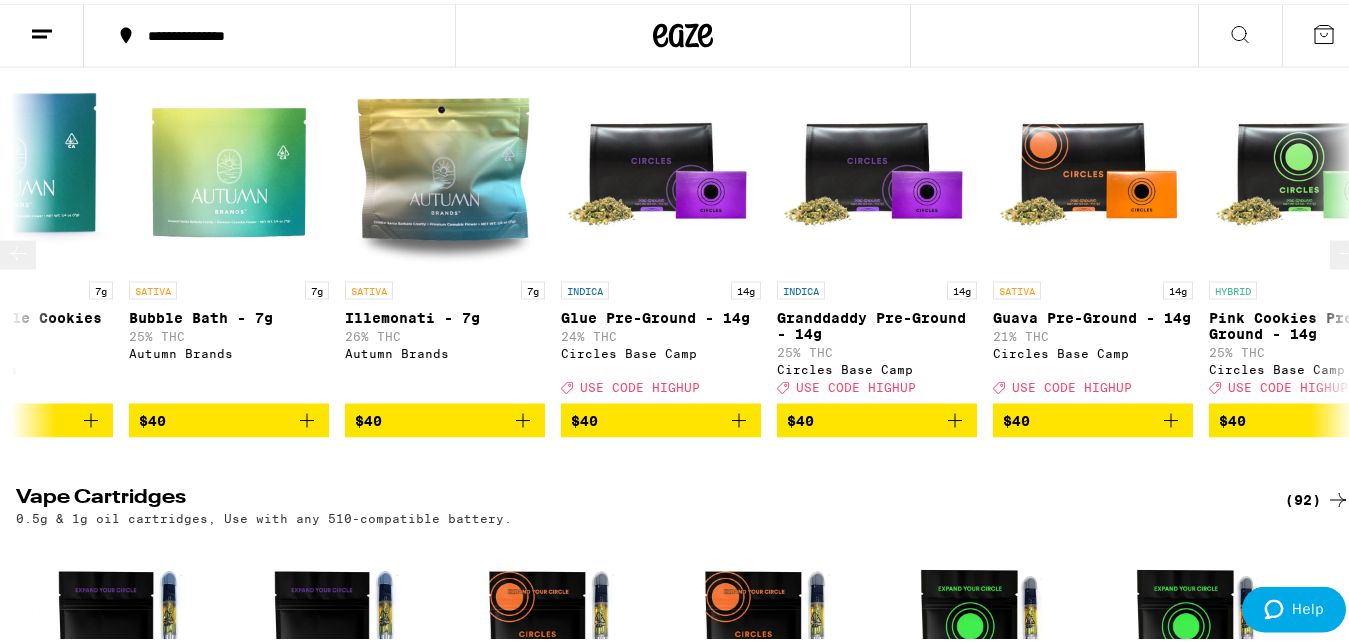 scroll, scrollTop: 0, scrollLeft: 6594, axis: horizontal 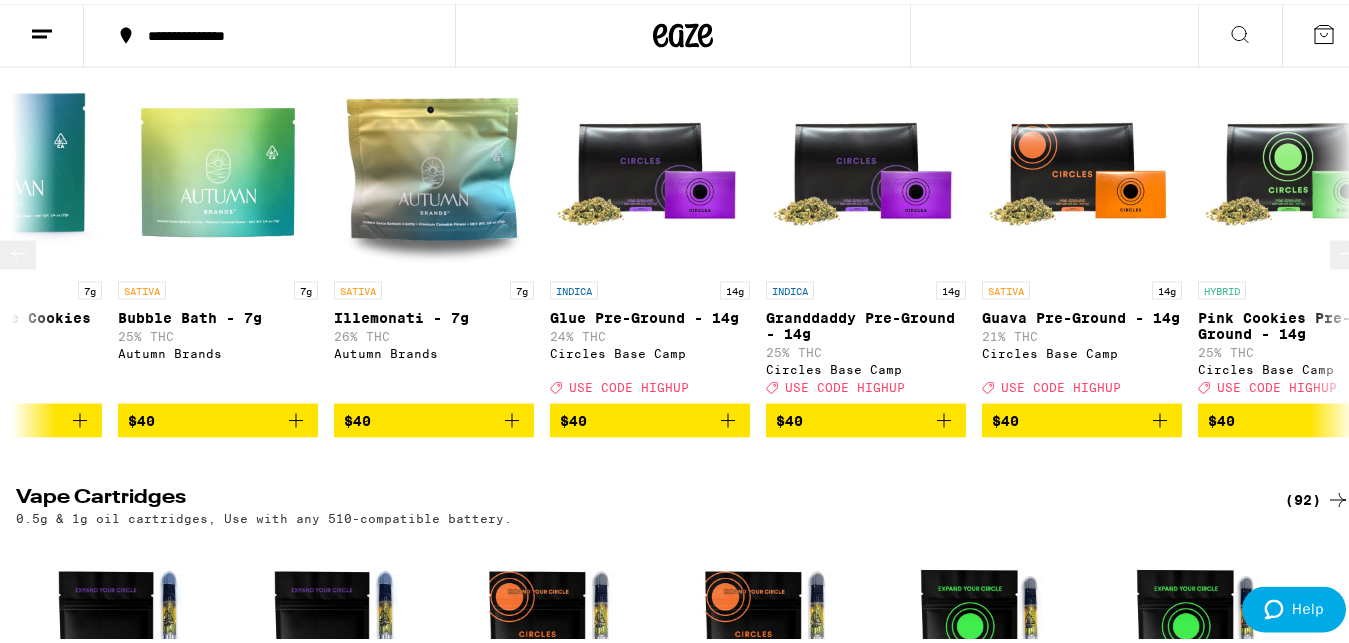 click 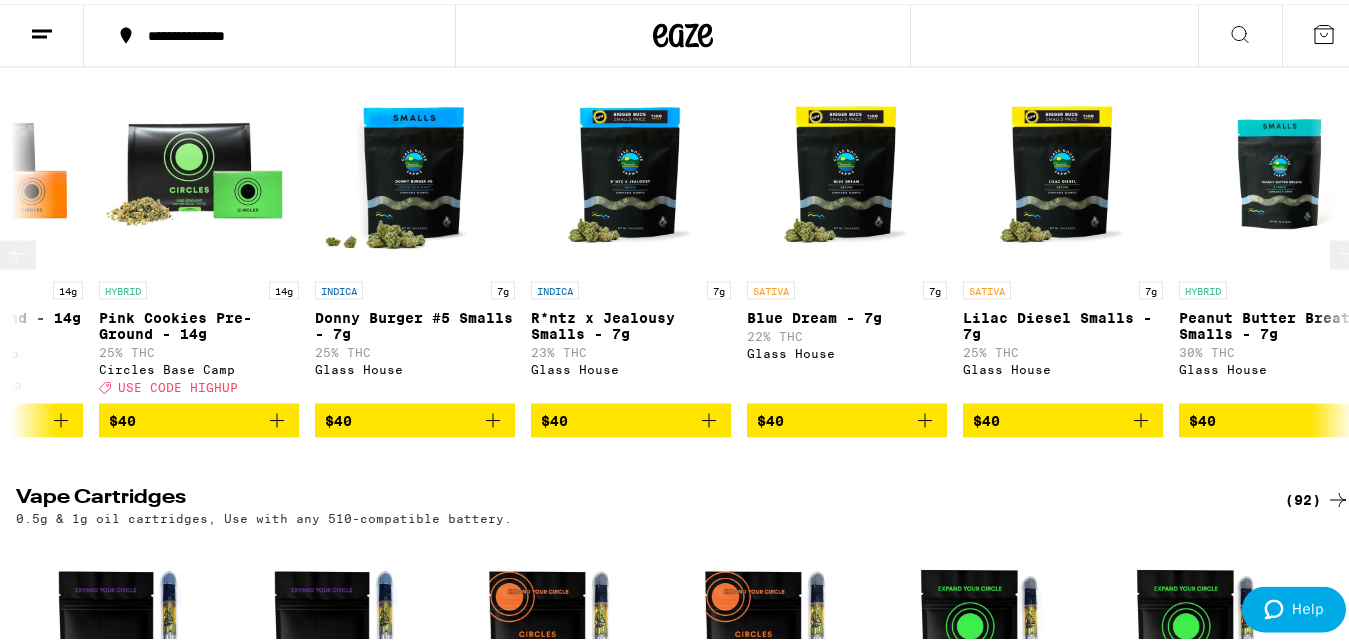 click 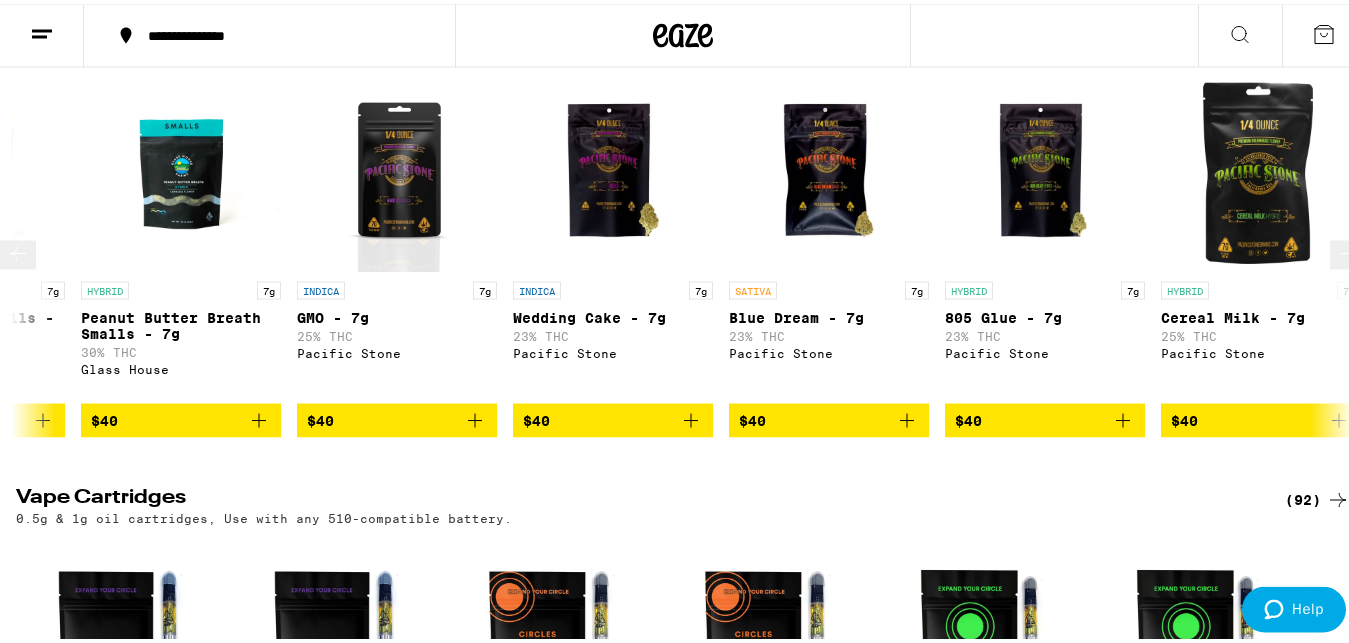 scroll, scrollTop: 0, scrollLeft: 8792, axis: horizontal 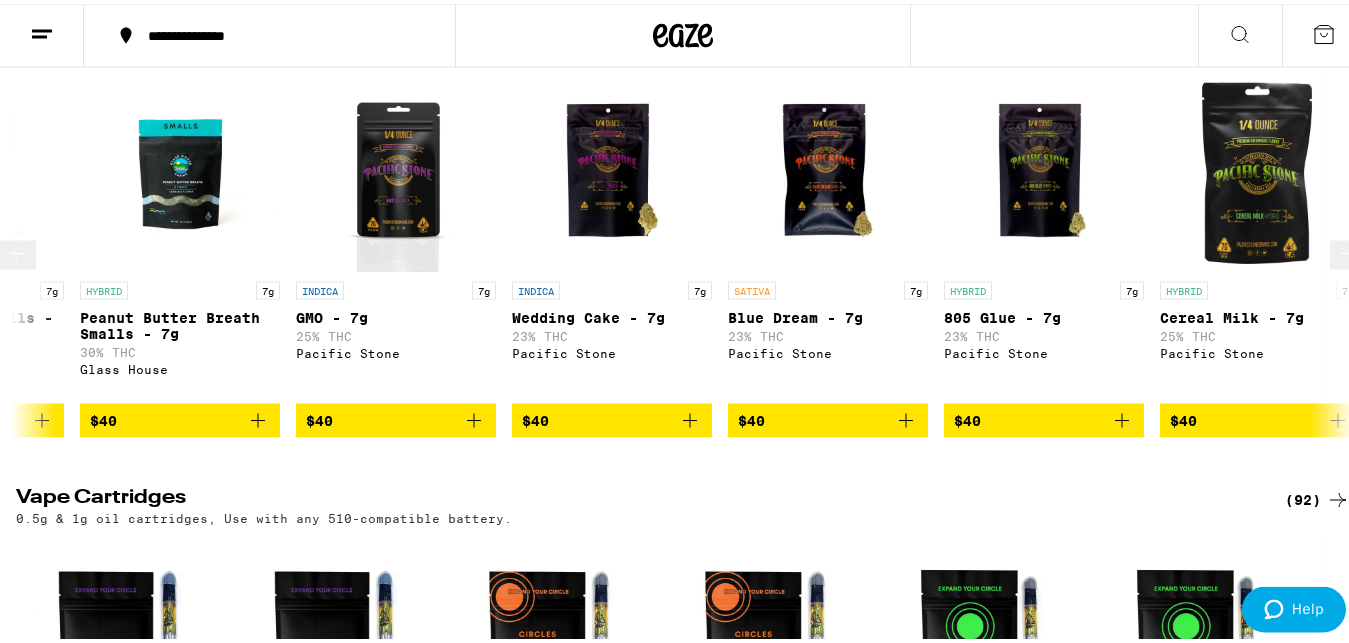 click 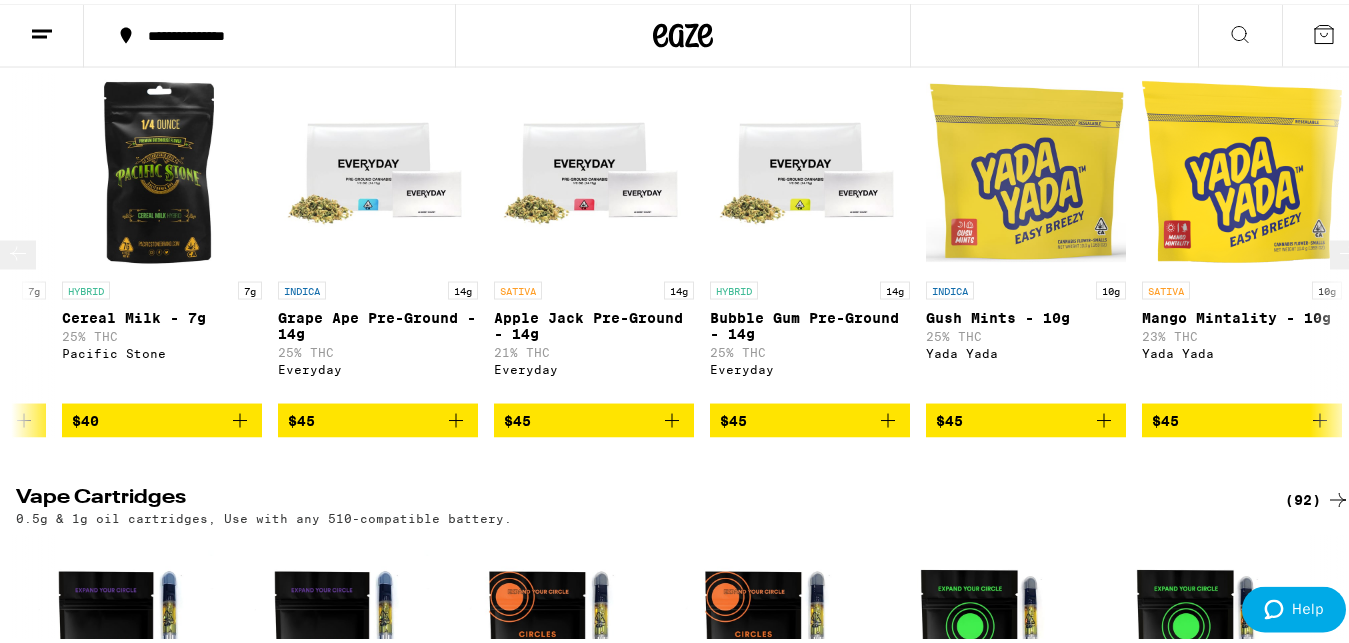 scroll, scrollTop: 0, scrollLeft: 9891, axis: horizontal 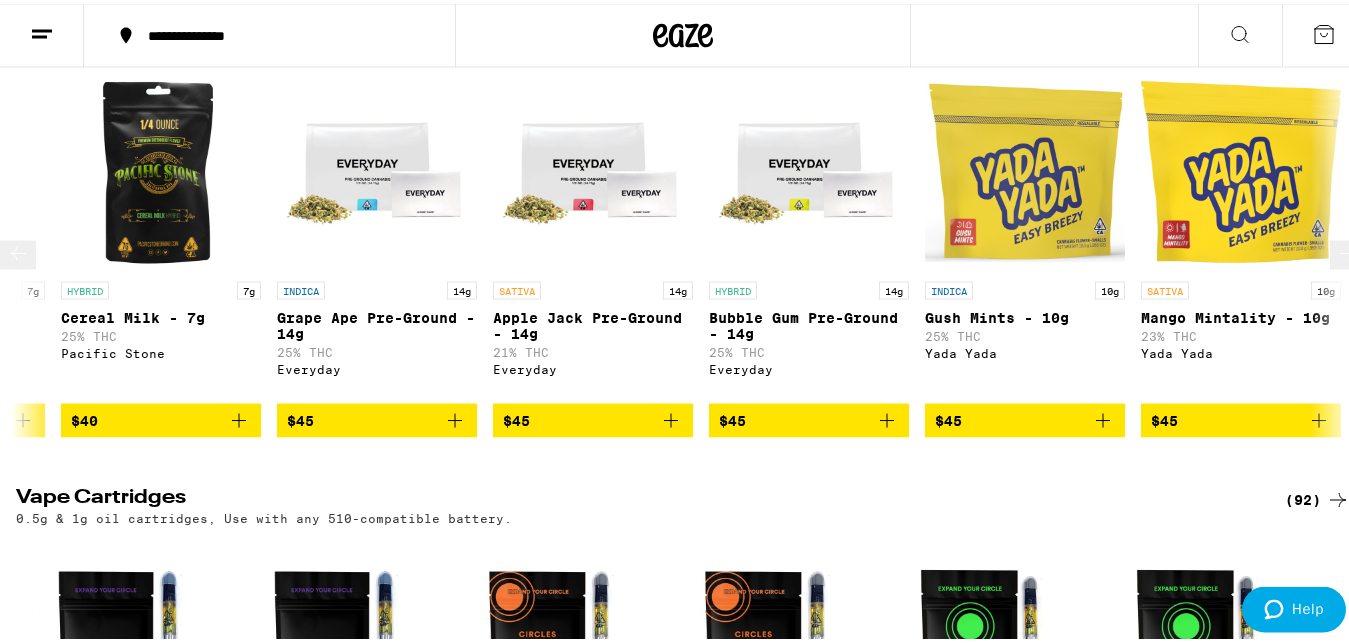 click 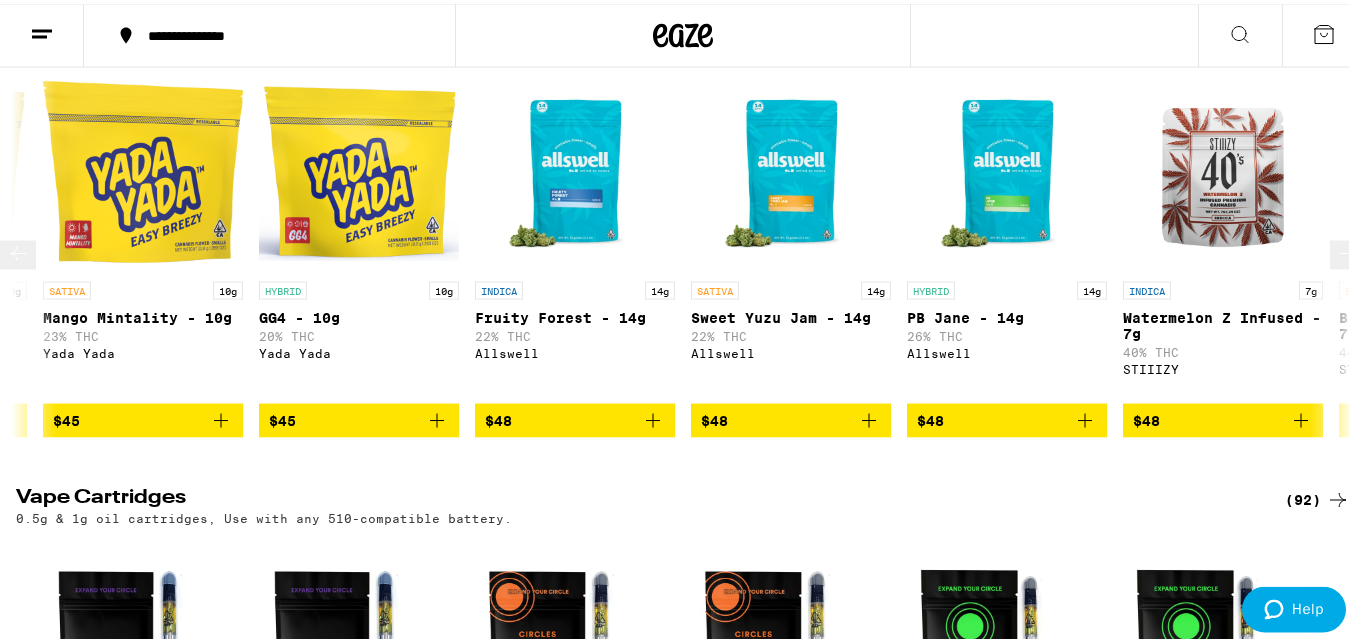 scroll, scrollTop: 0, scrollLeft: 10990, axis: horizontal 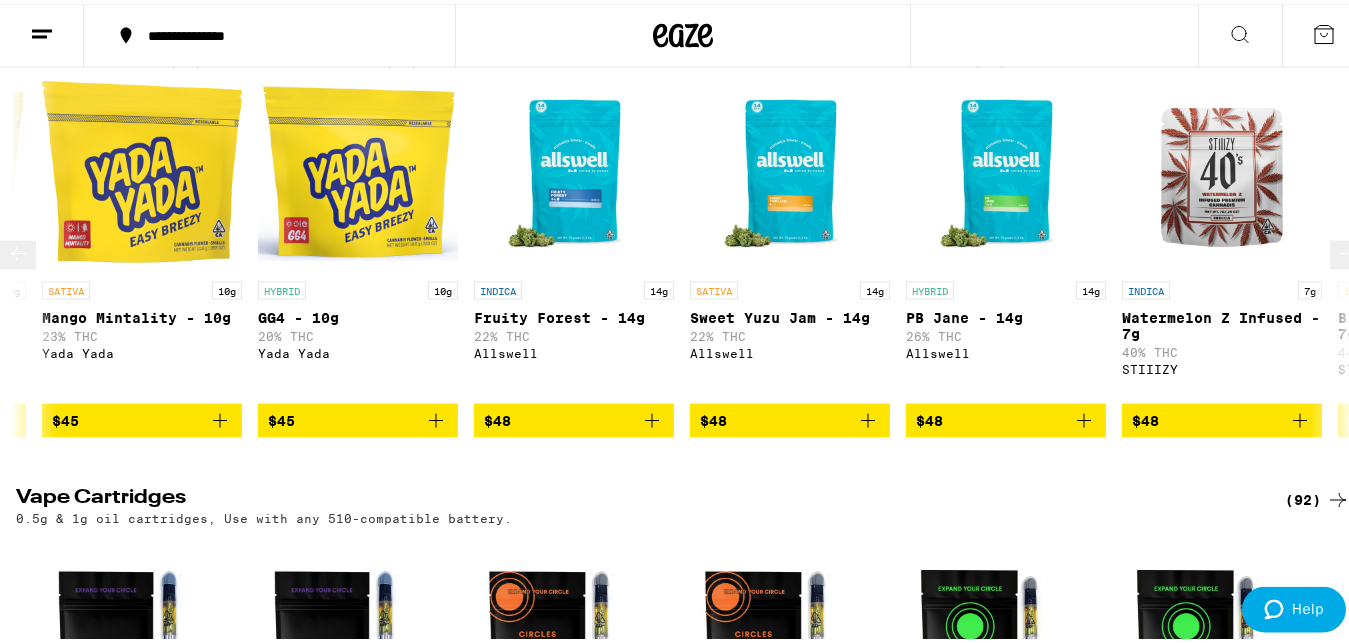 click 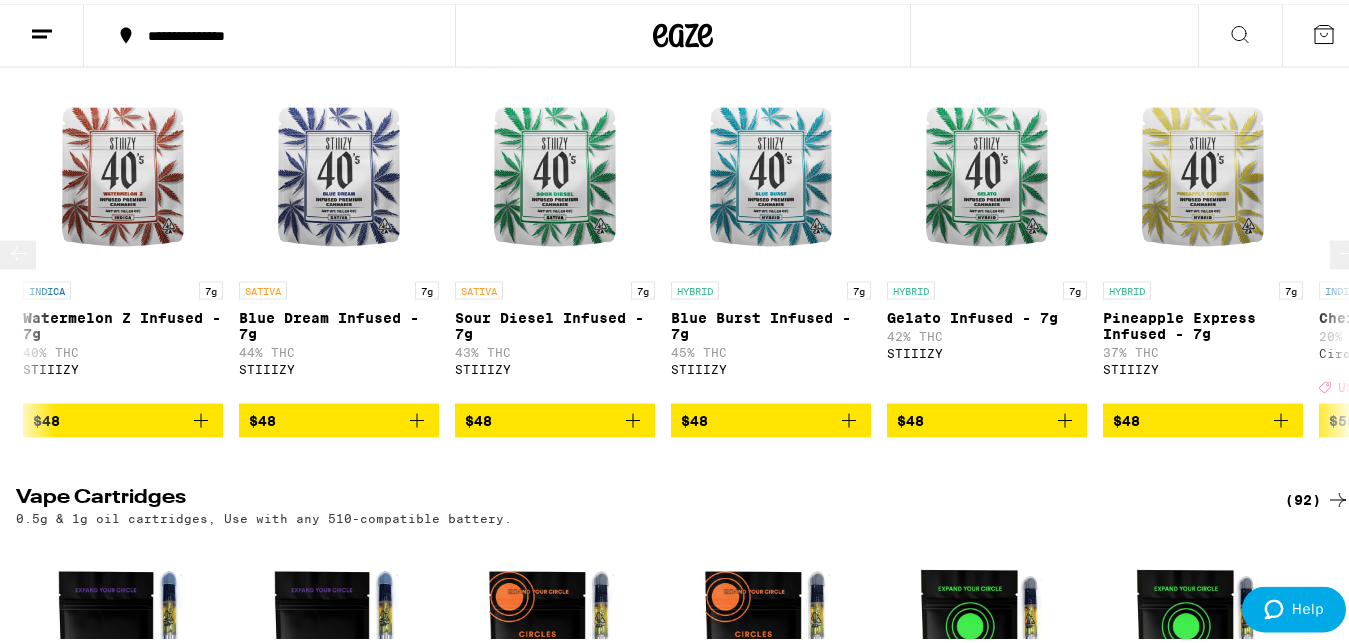 click 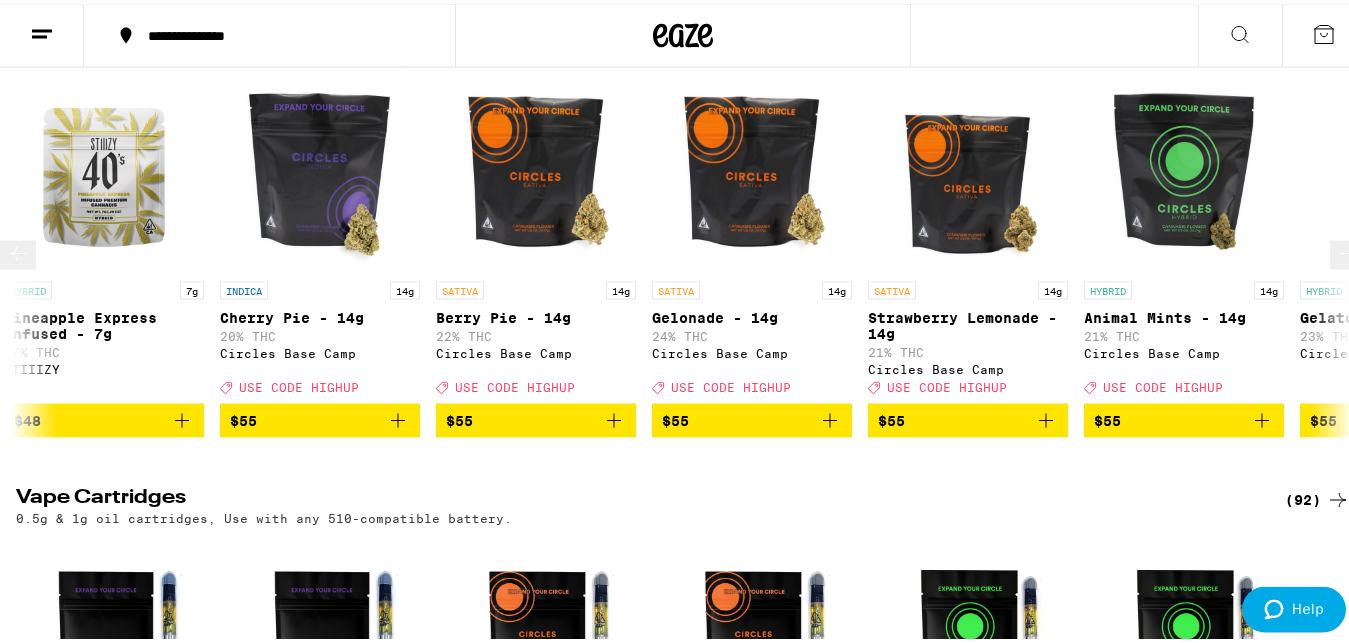 click 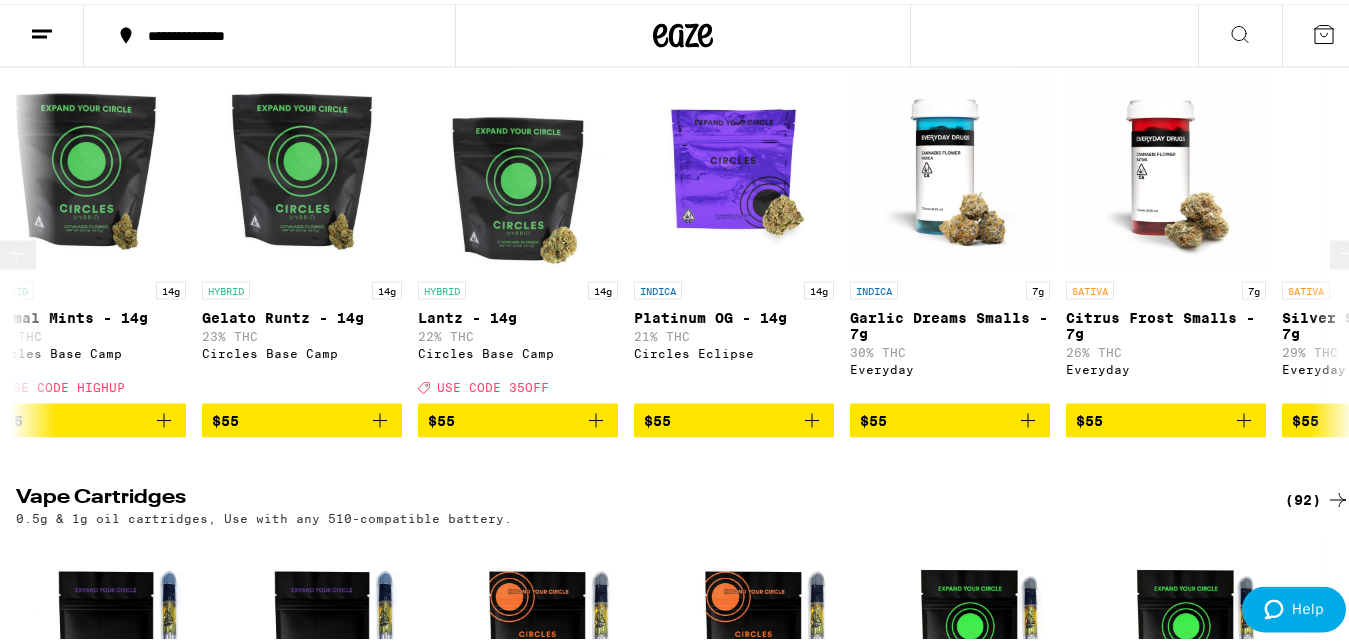 scroll, scrollTop: 0, scrollLeft: 14287, axis: horizontal 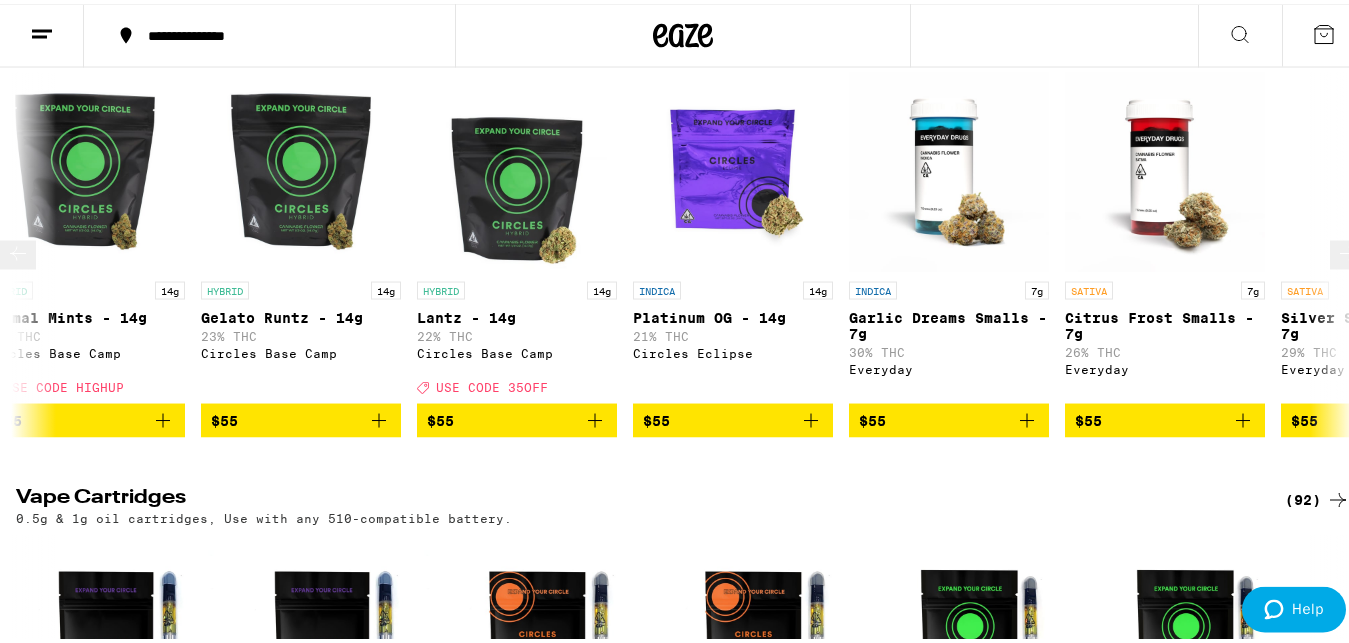 click 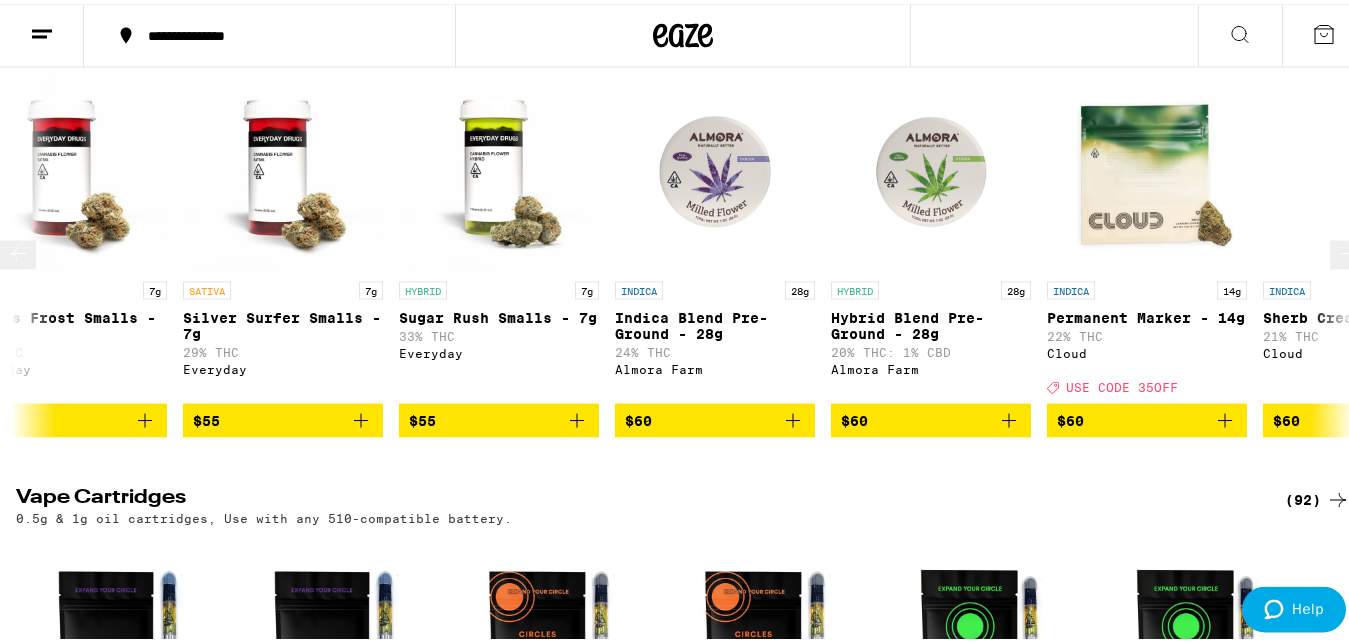 scroll, scrollTop: 0, scrollLeft: 15386, axis: horizontal 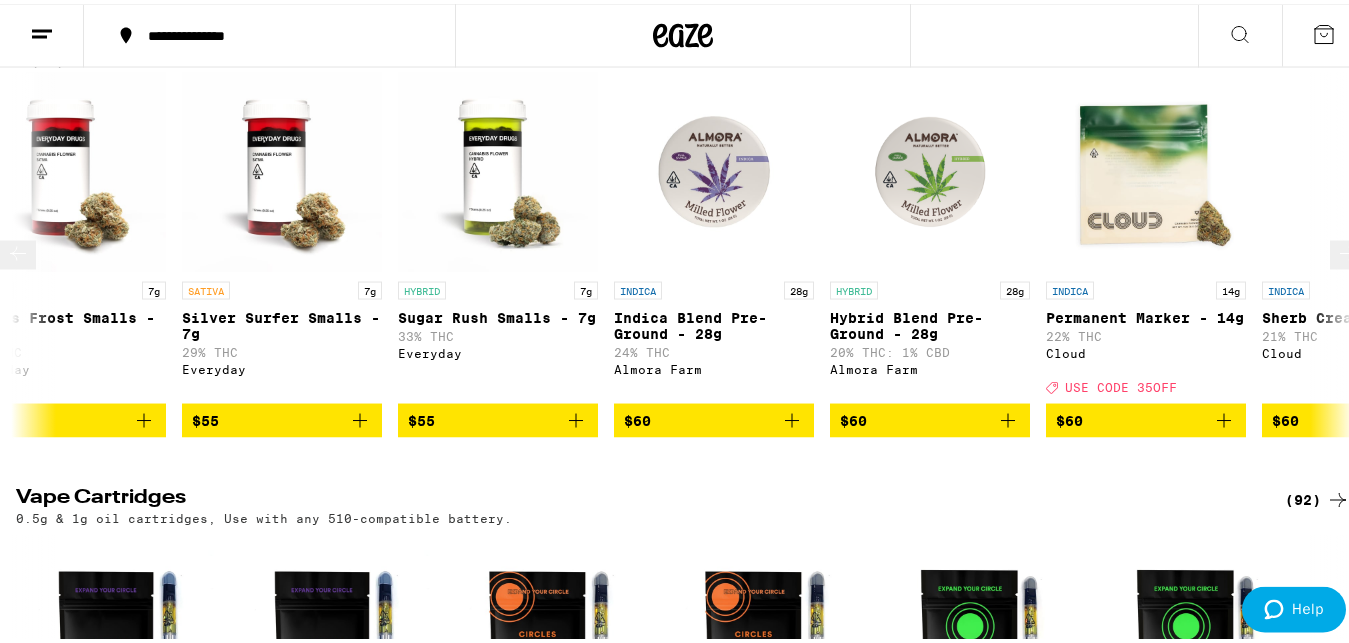 click 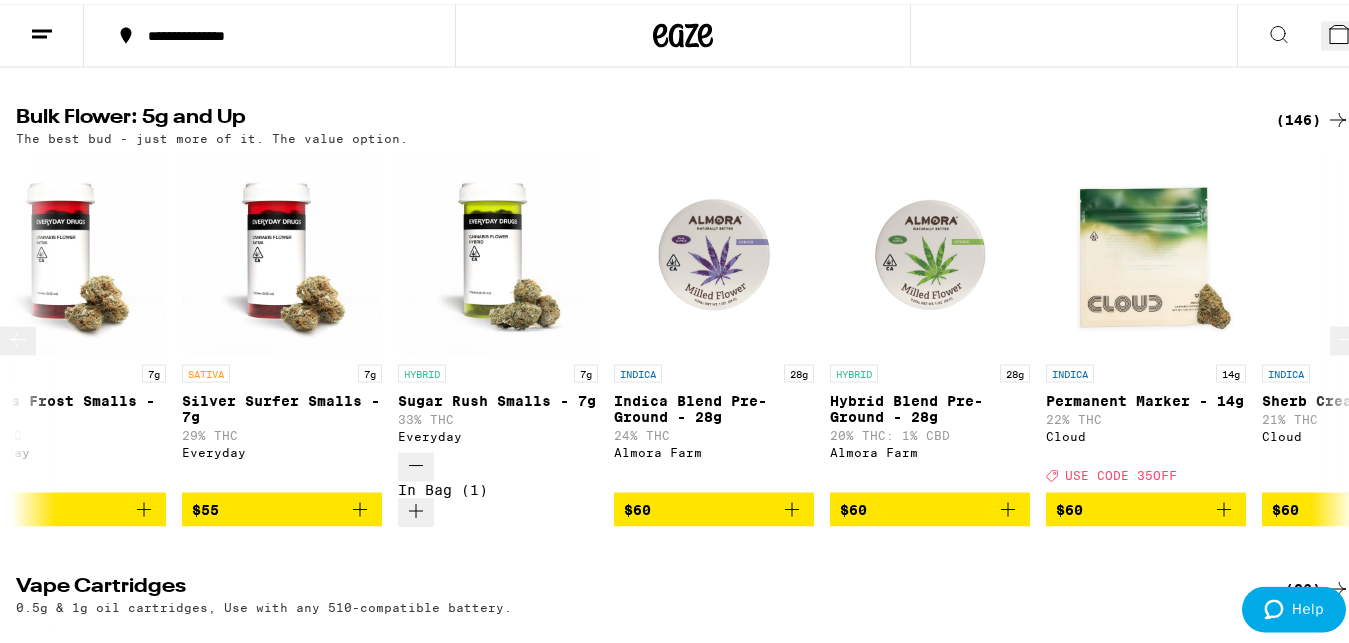 click 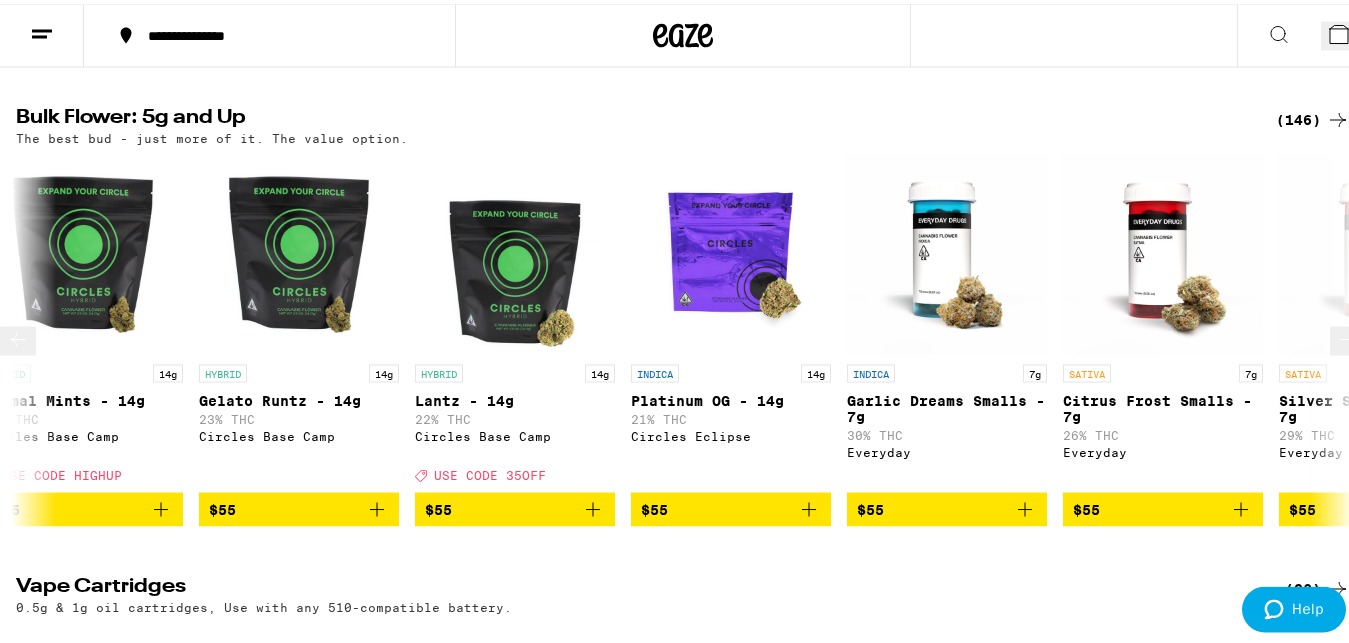 scroll, scrollTop: 0, scrollLeft: 14287, axis: horizontal 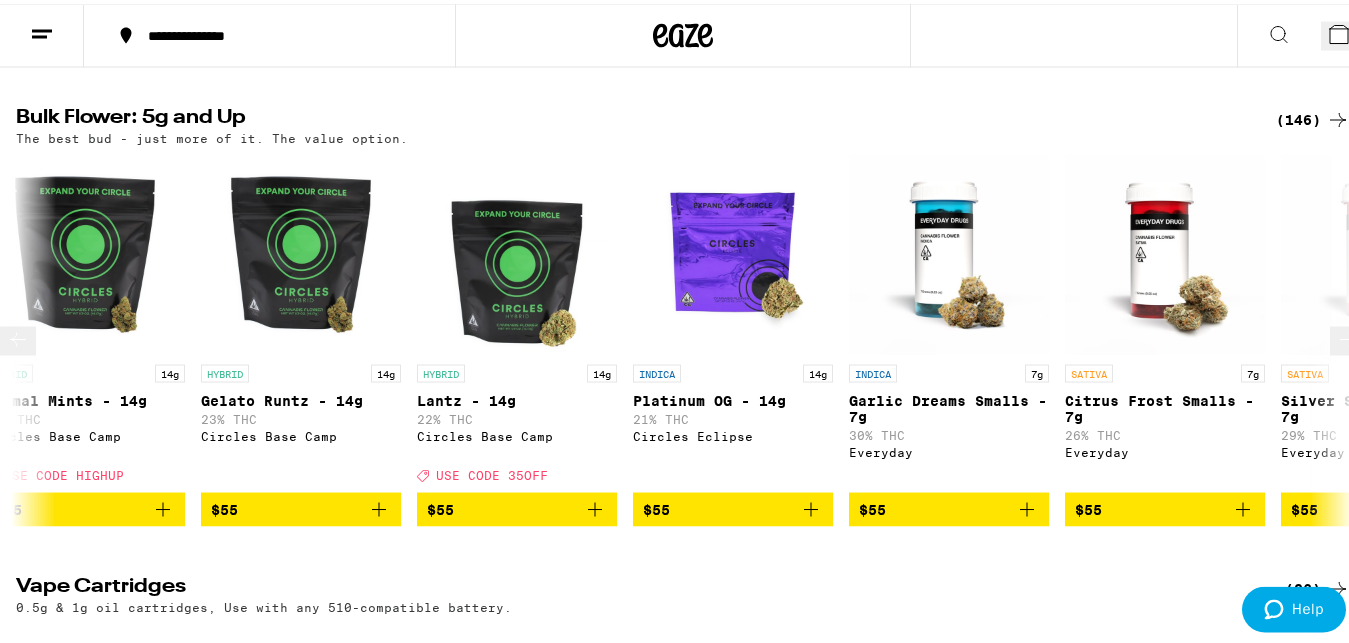click 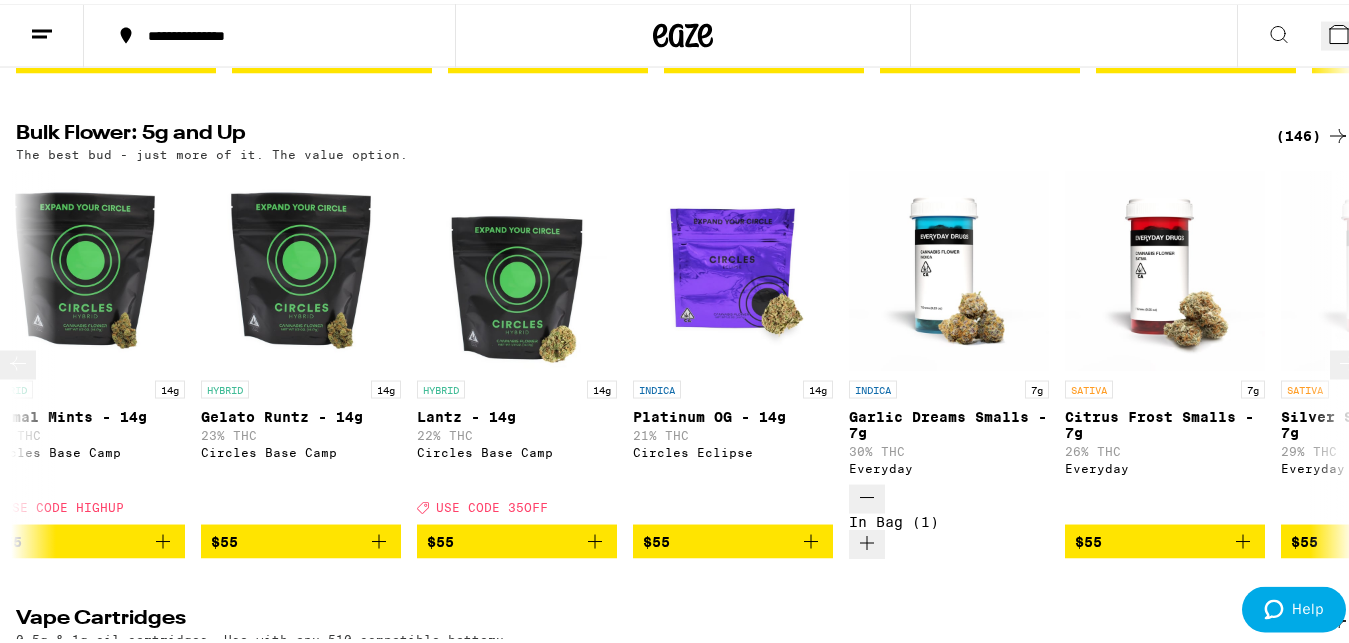 click 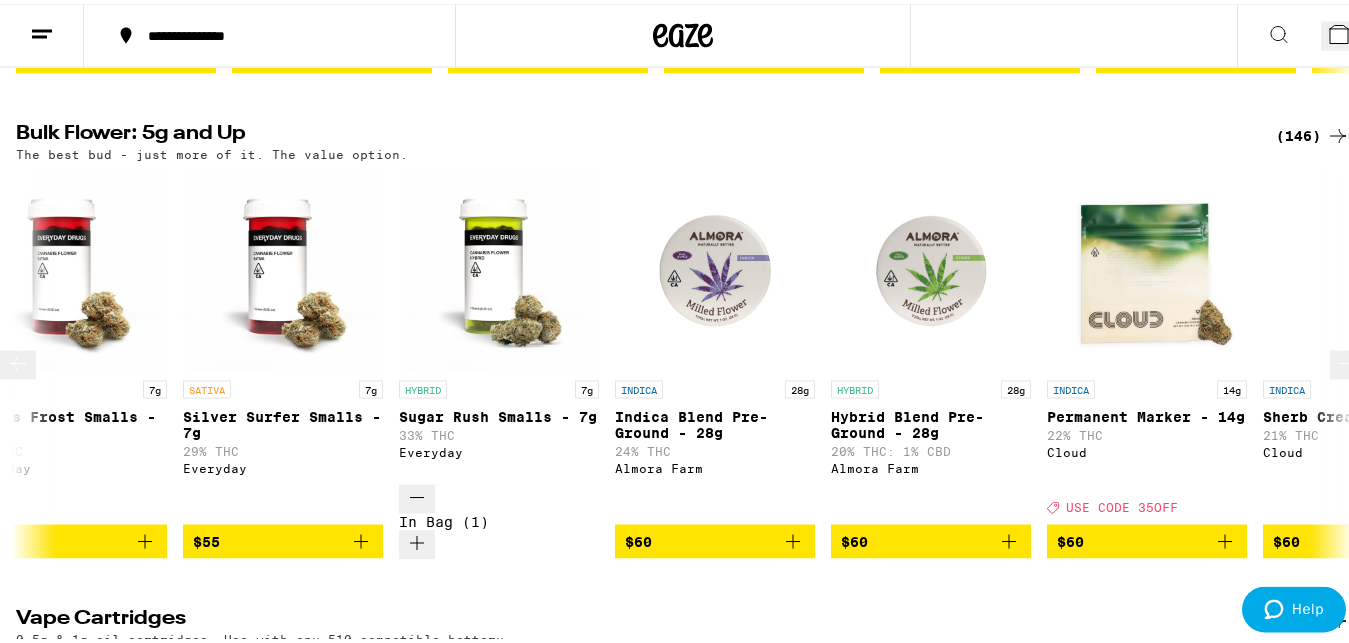 scroll, scrollTop: 0, scrollLeft: 15386, axis: horizontal 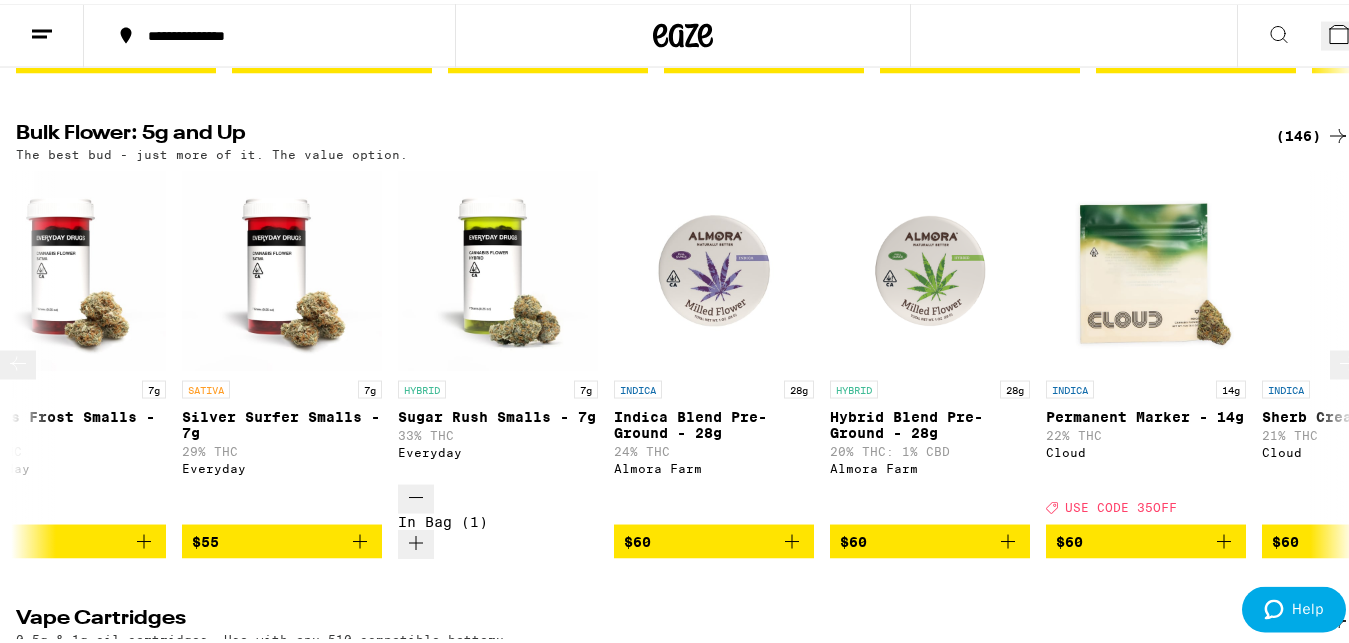 click 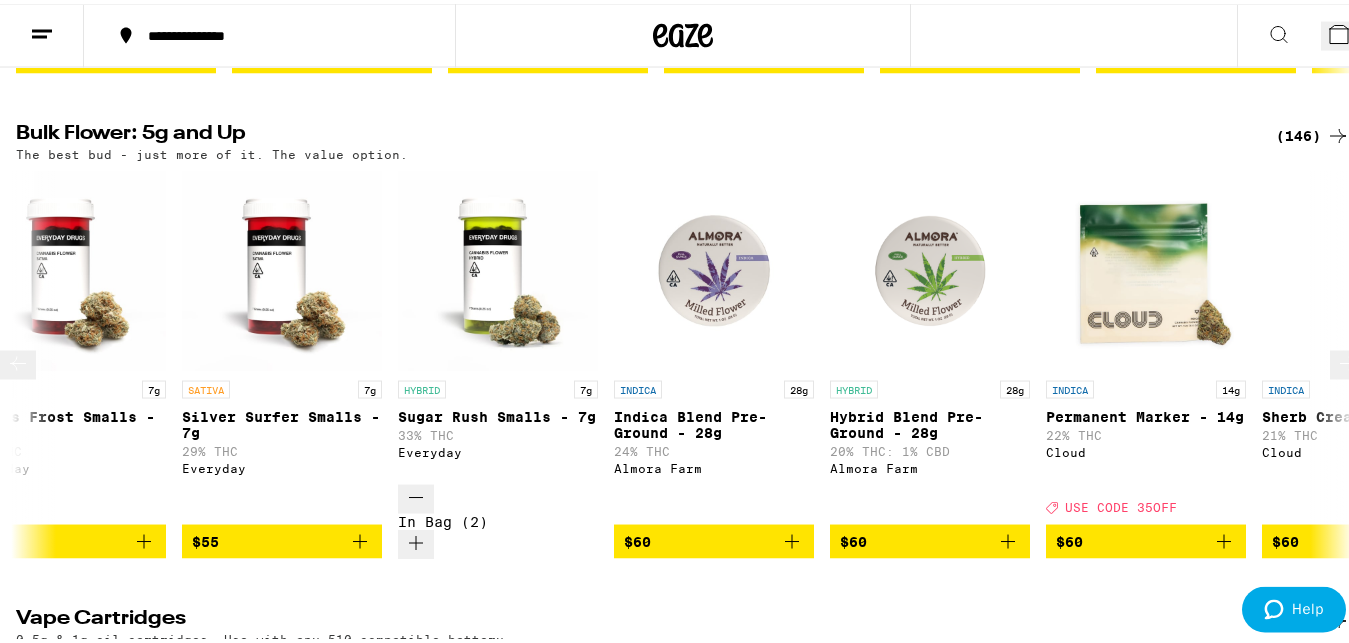 click 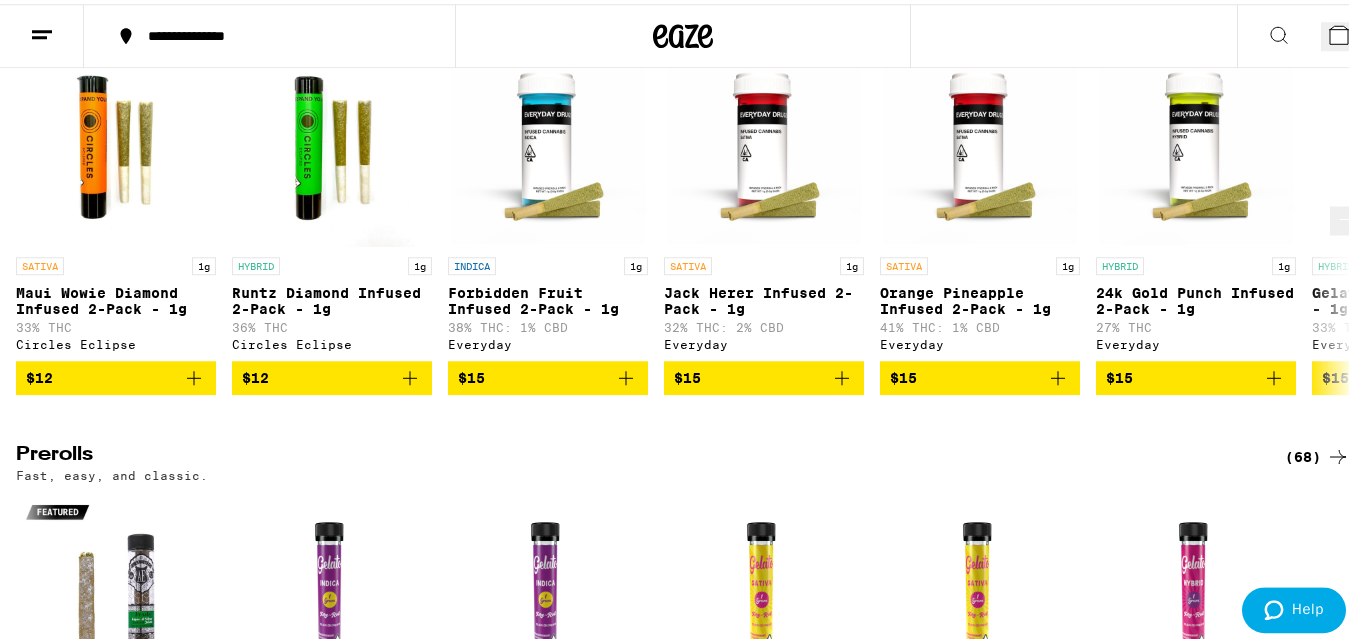 scroll, scrollTop: 4479, scrollLeft: 0, axis: vertical 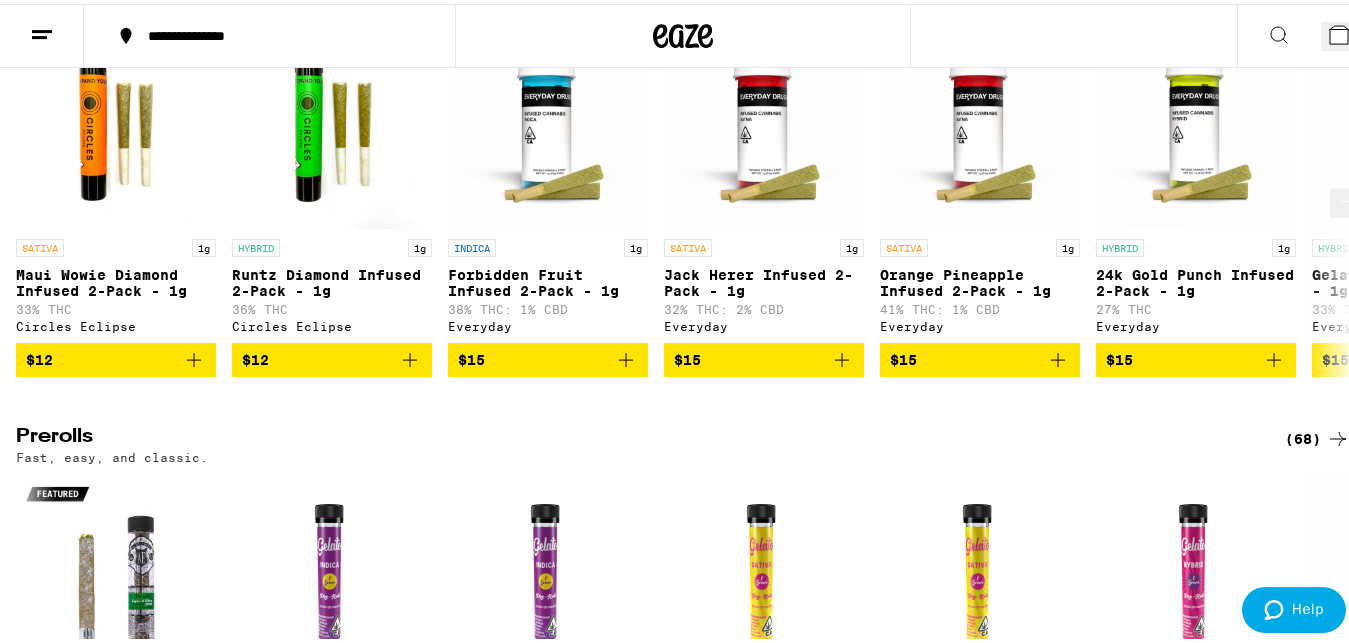 click 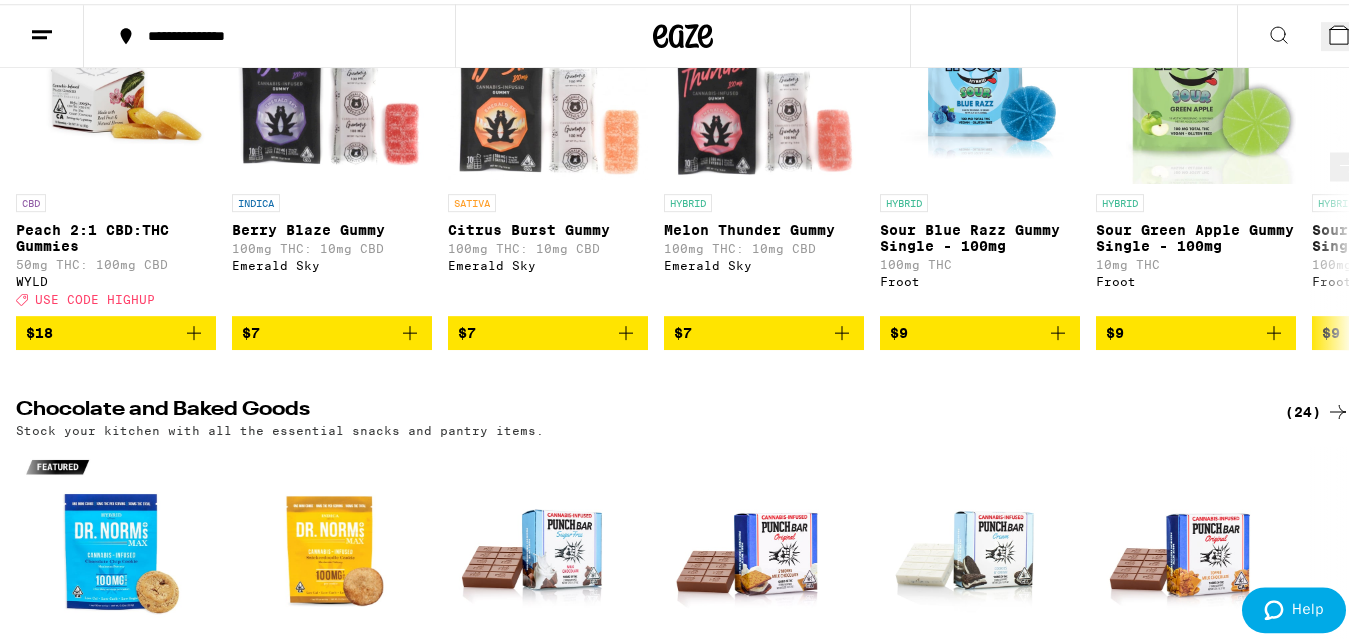 scroll, scrollTop: 5457, scrollLeft: 0, axis: vertical 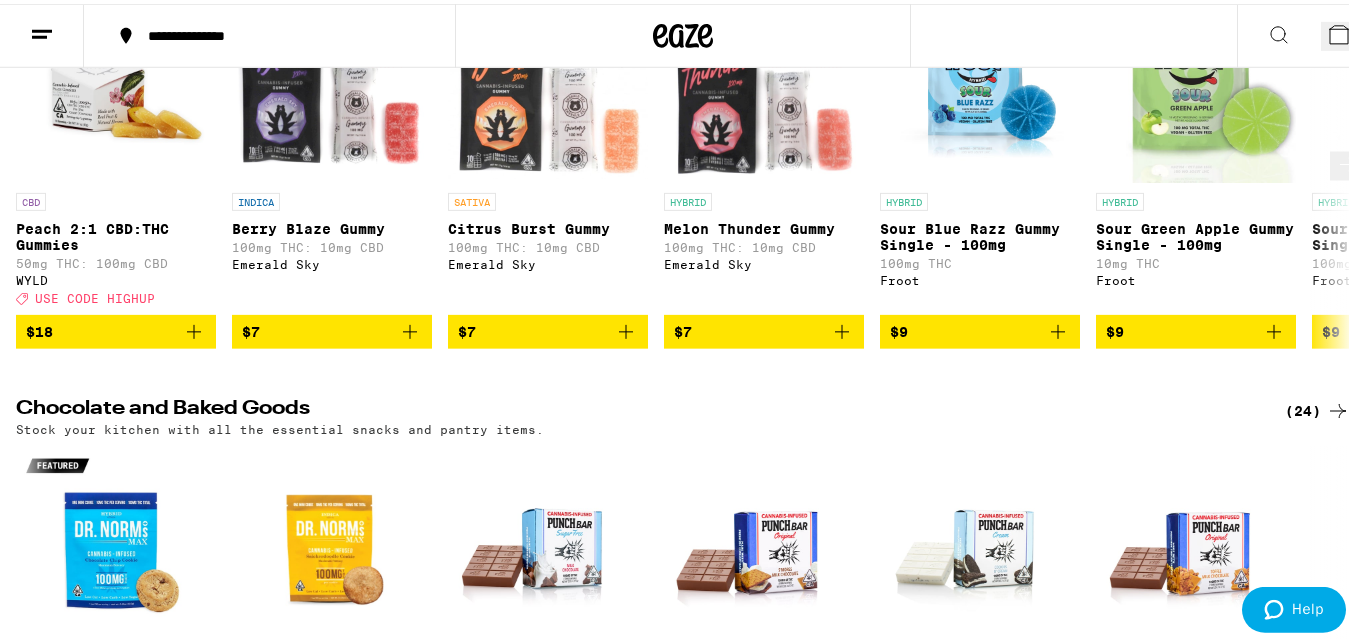 click 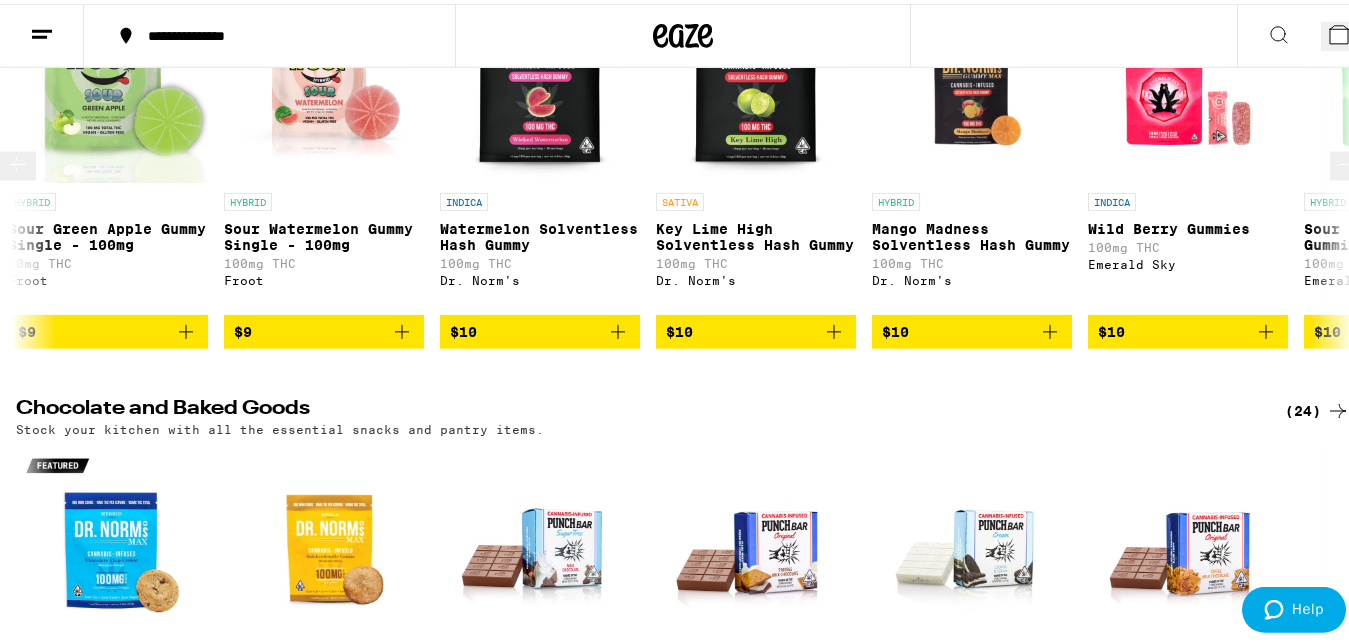 scroll, scrollTop: 0, scrollLeft: 1099, axis: horizontal 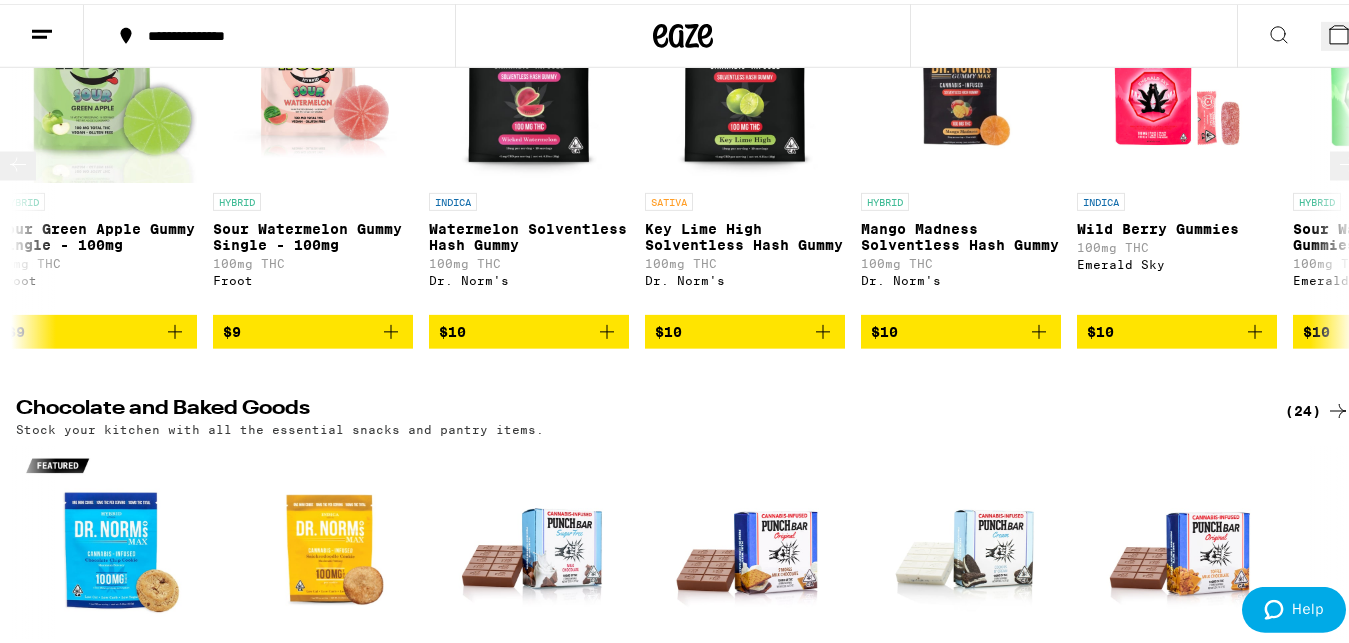 click 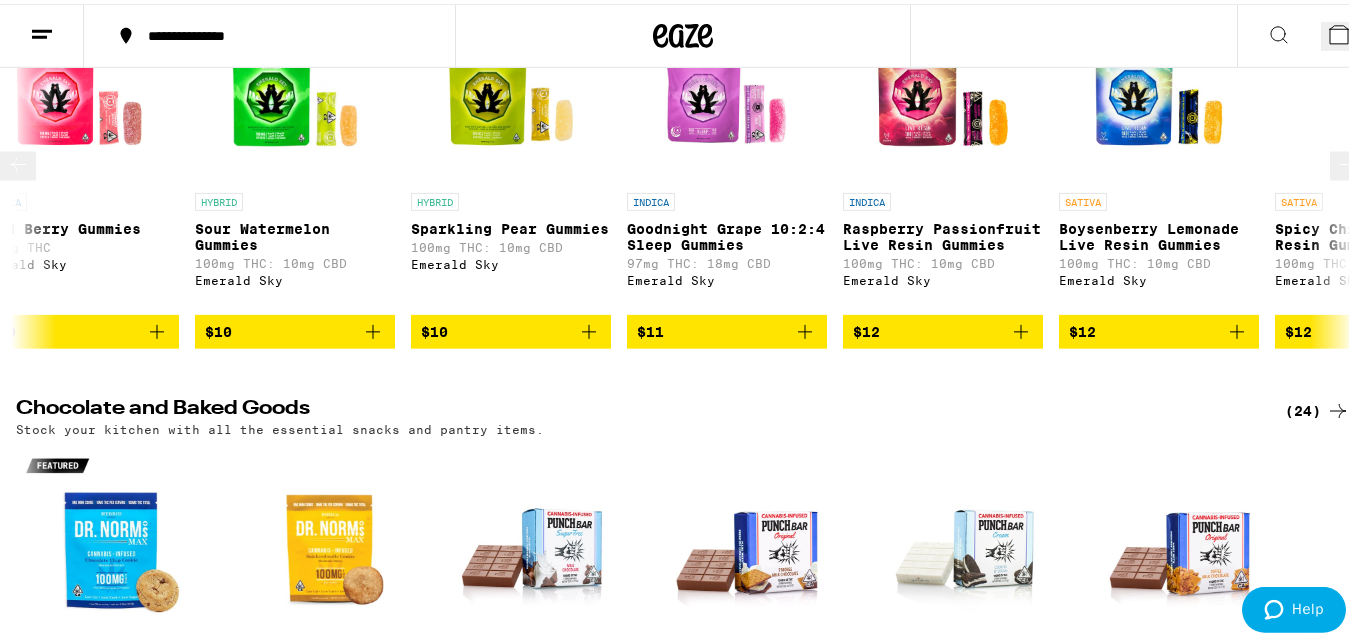 scroll, scrollTop: 0, scrollLeft: 2198, axis: horizontal 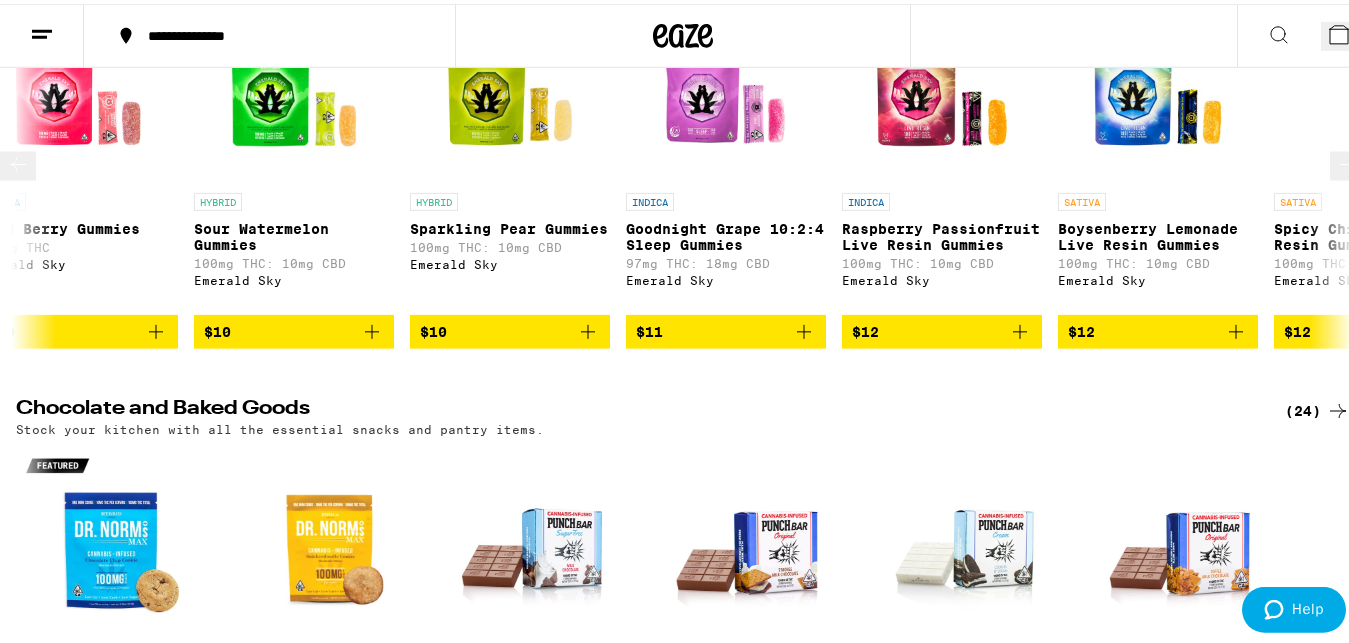 click 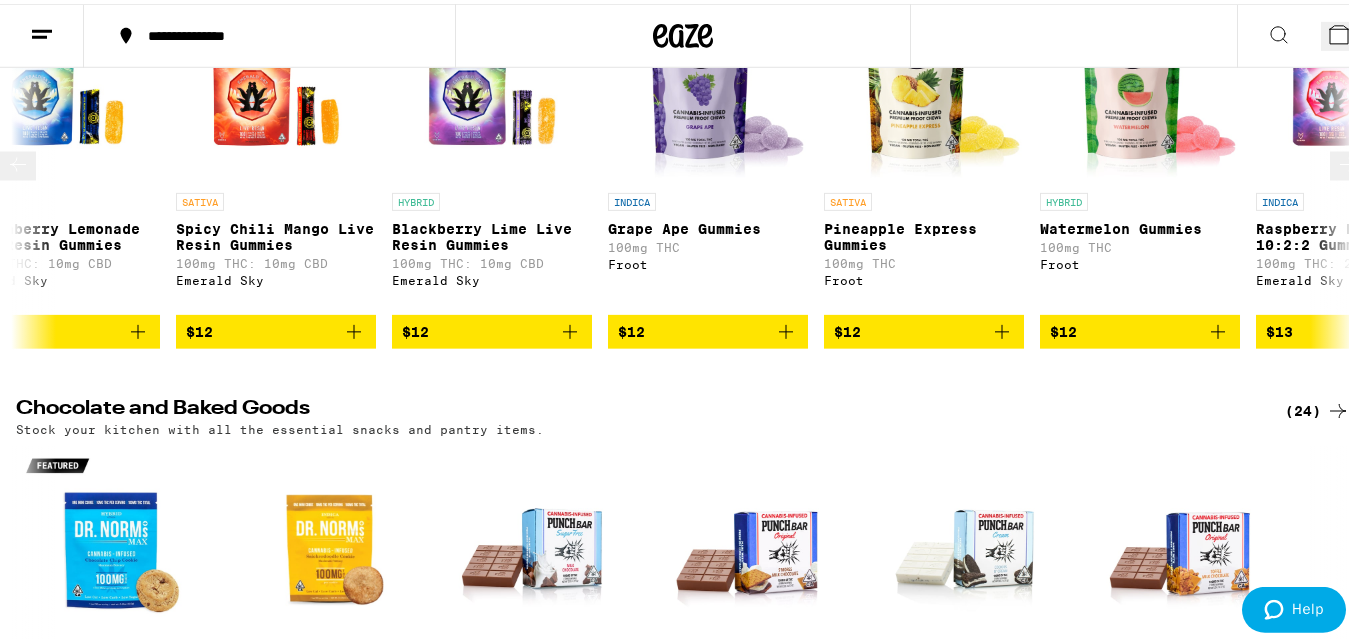 scroll, scrollTop: 0, scrollLeft: 3297, axis: horizontal 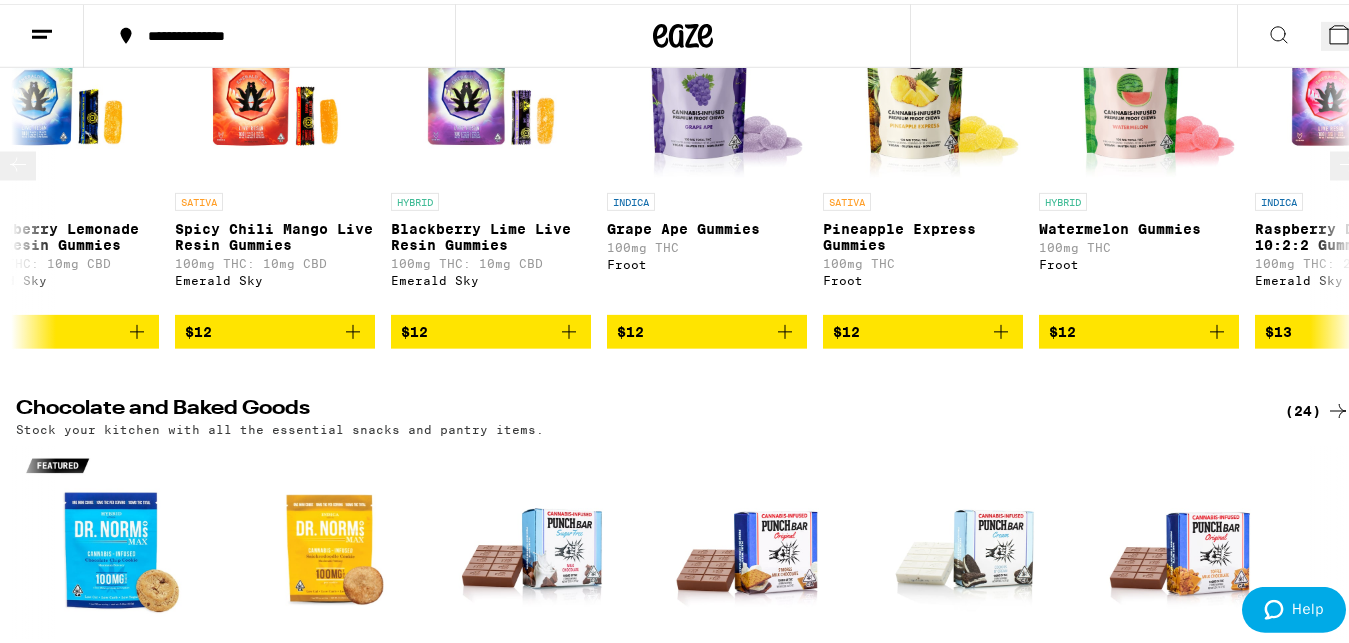 click 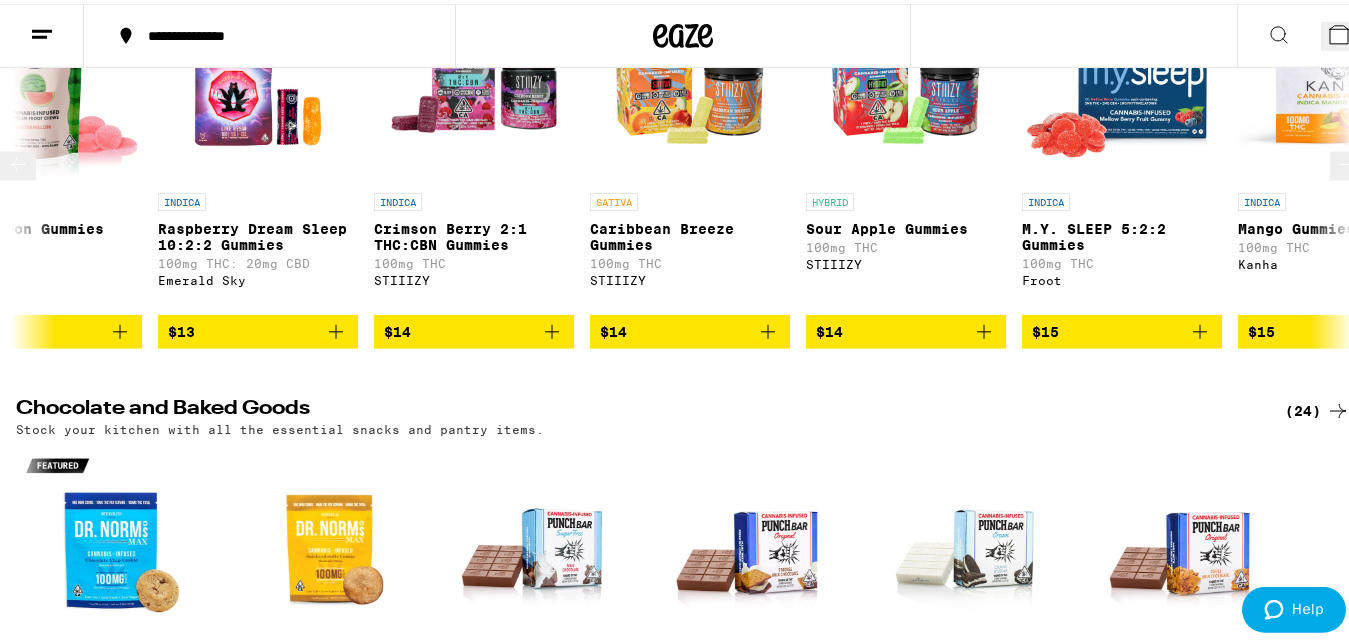 scroll, scrollTop: 0, scrollLeft: 4396, axis: horizontal 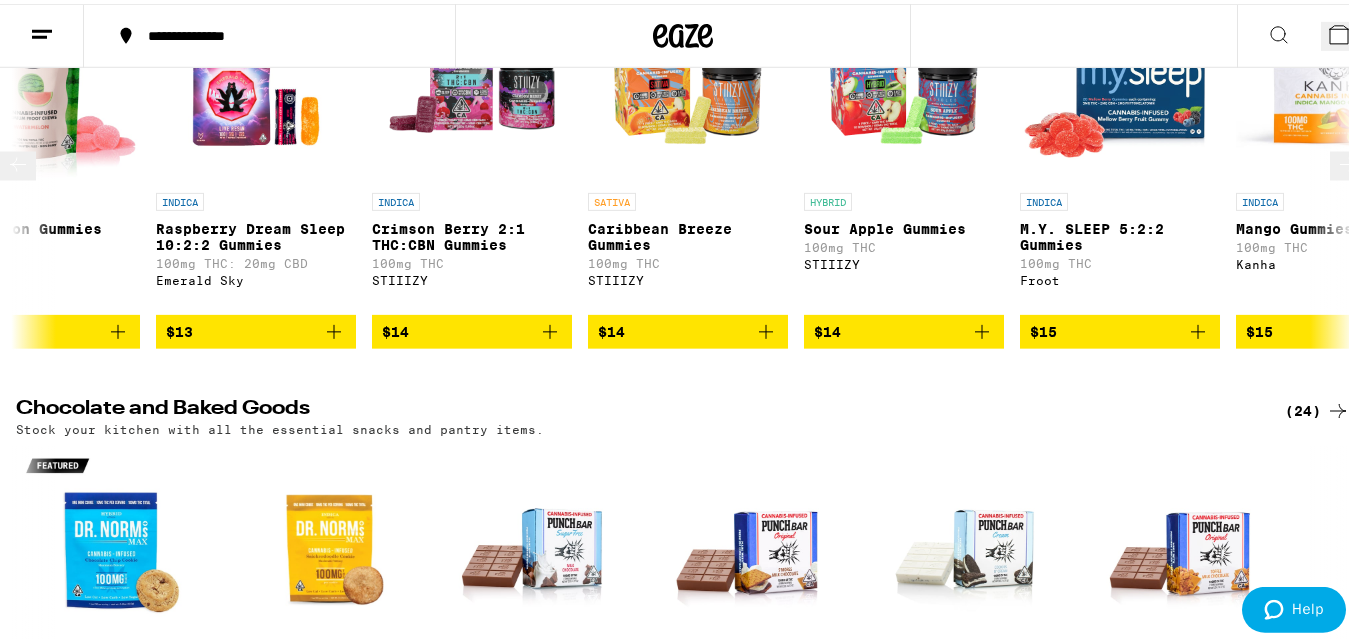 click 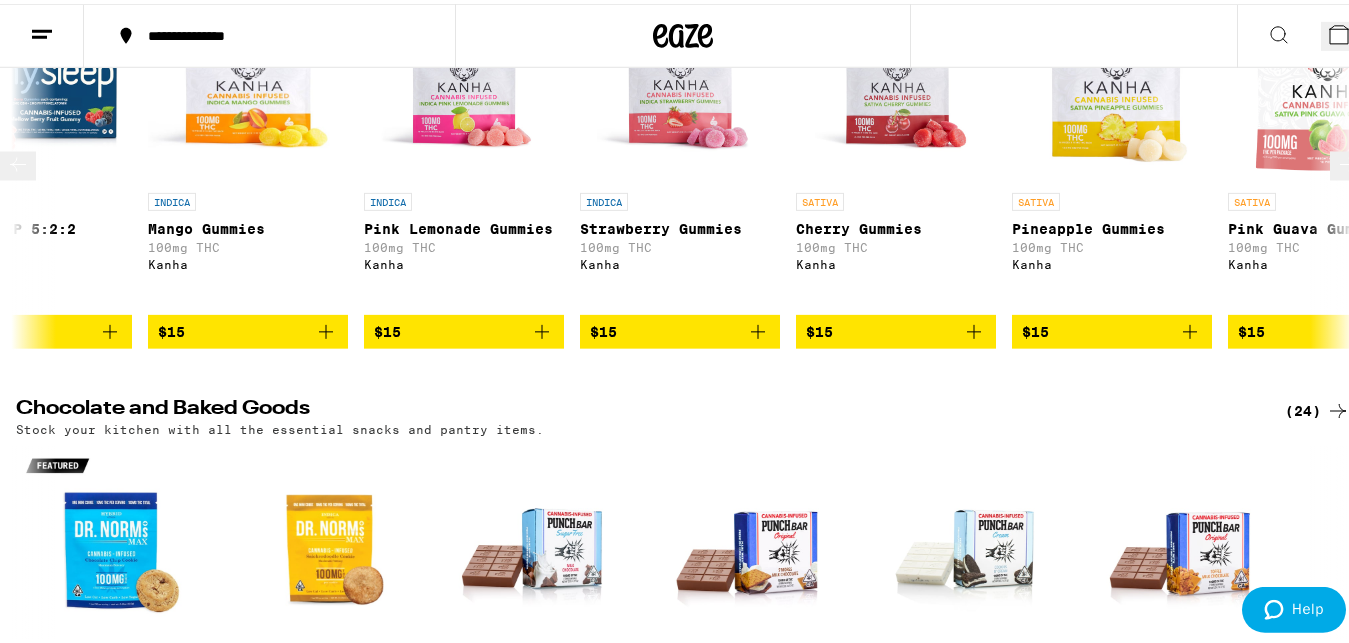 scroll, scrollTop: 0, scrollLeft: 5495, axis: horizontal 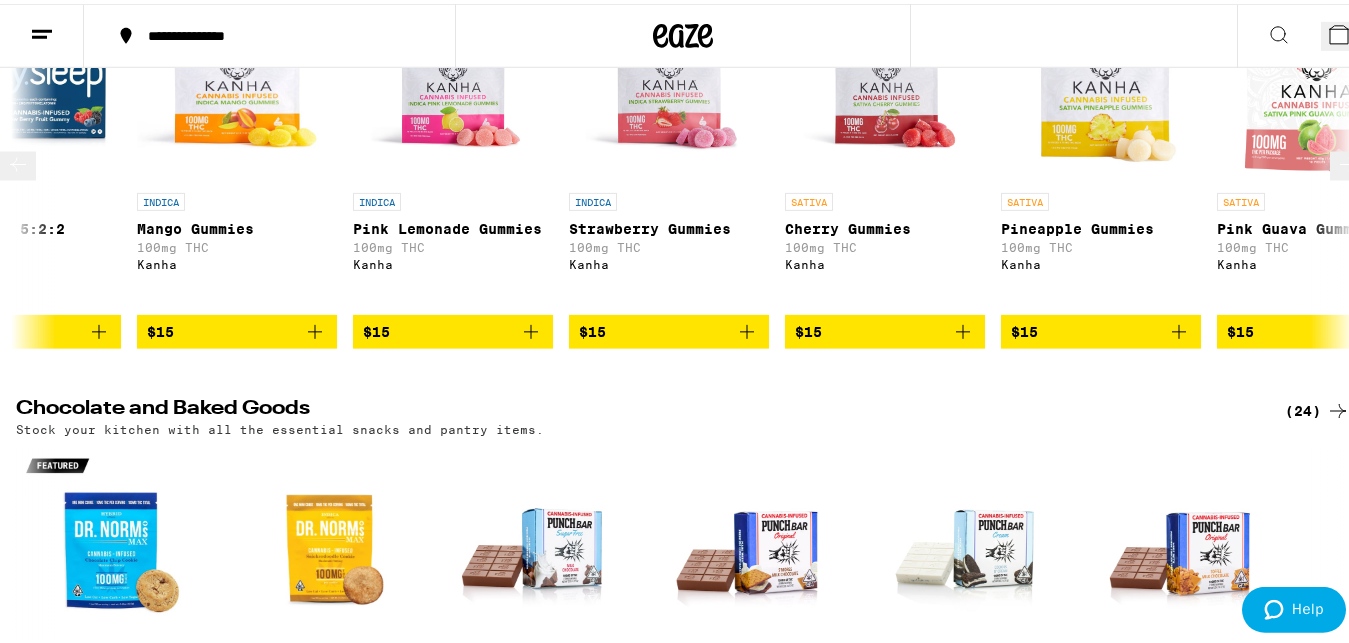 click 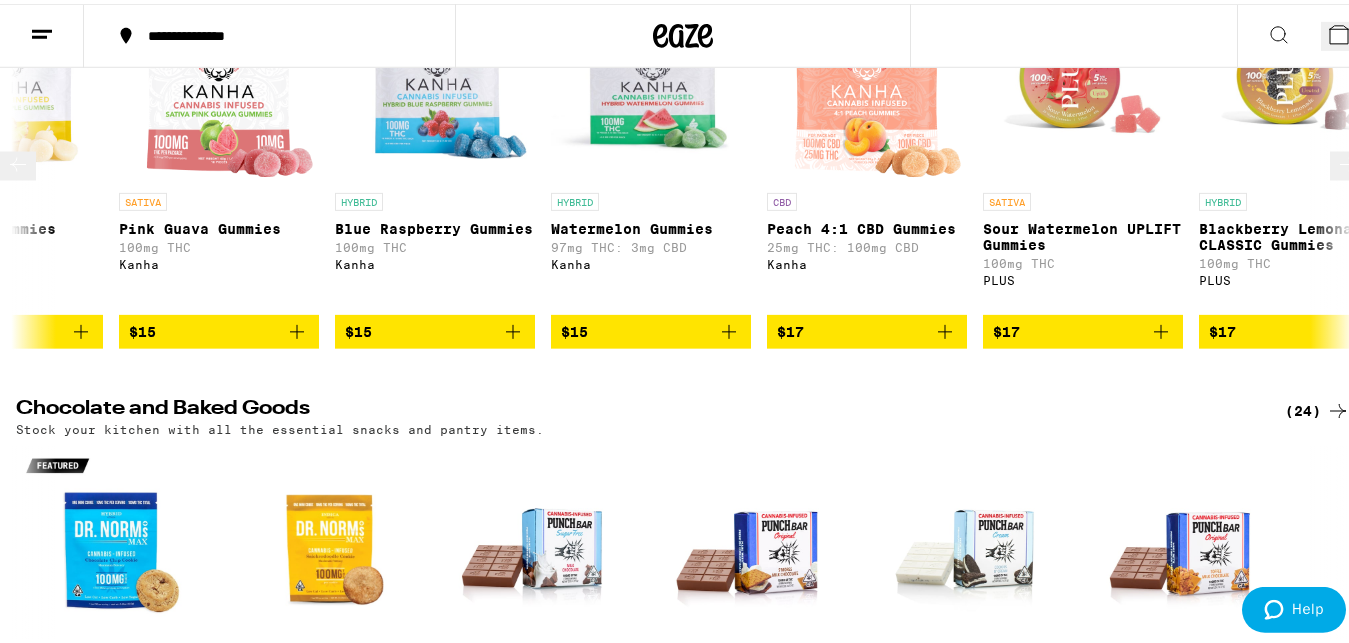 scroll, scrollTop: 0, scrollLeft: 6594, axis: horizontal 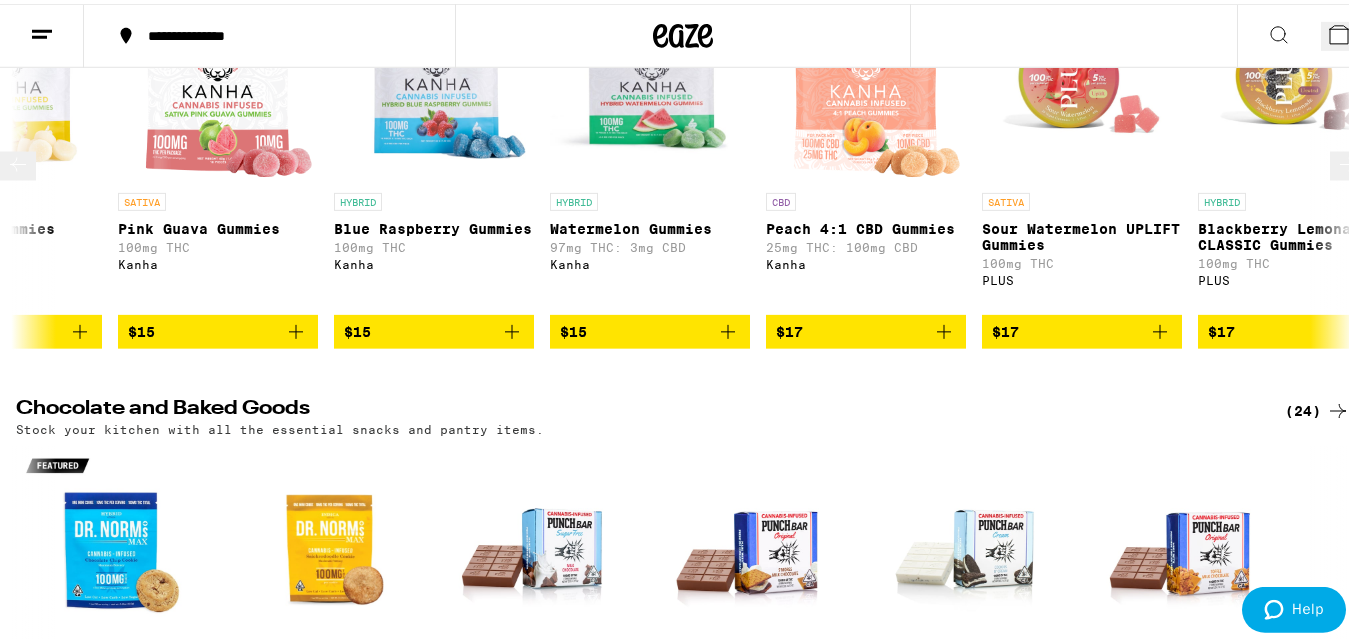 click 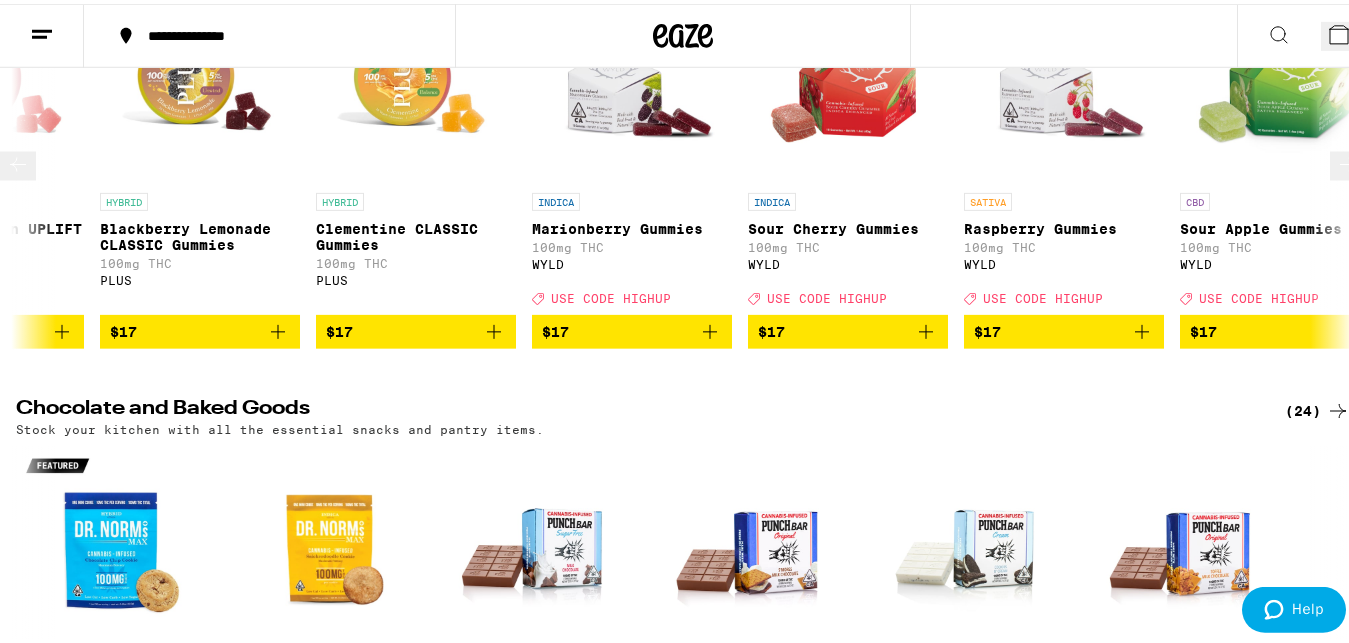 scroll, scrollTop: 0, scrollLeft: 7693, axis: horizontal 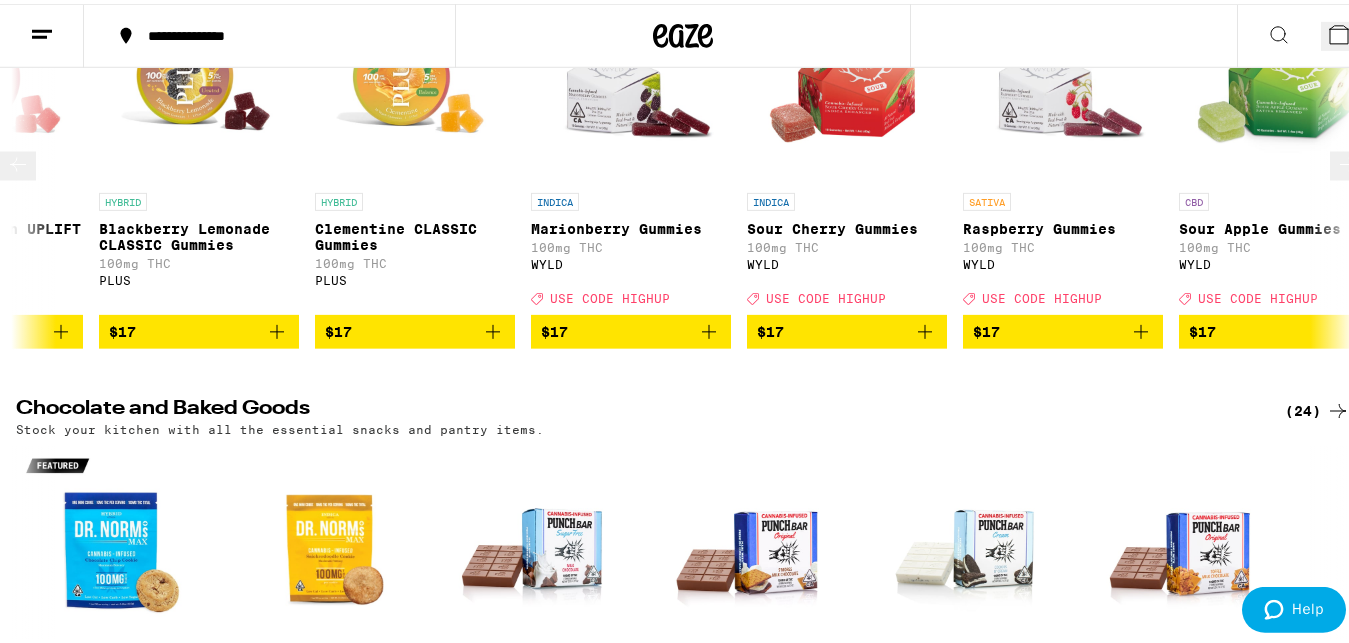 click 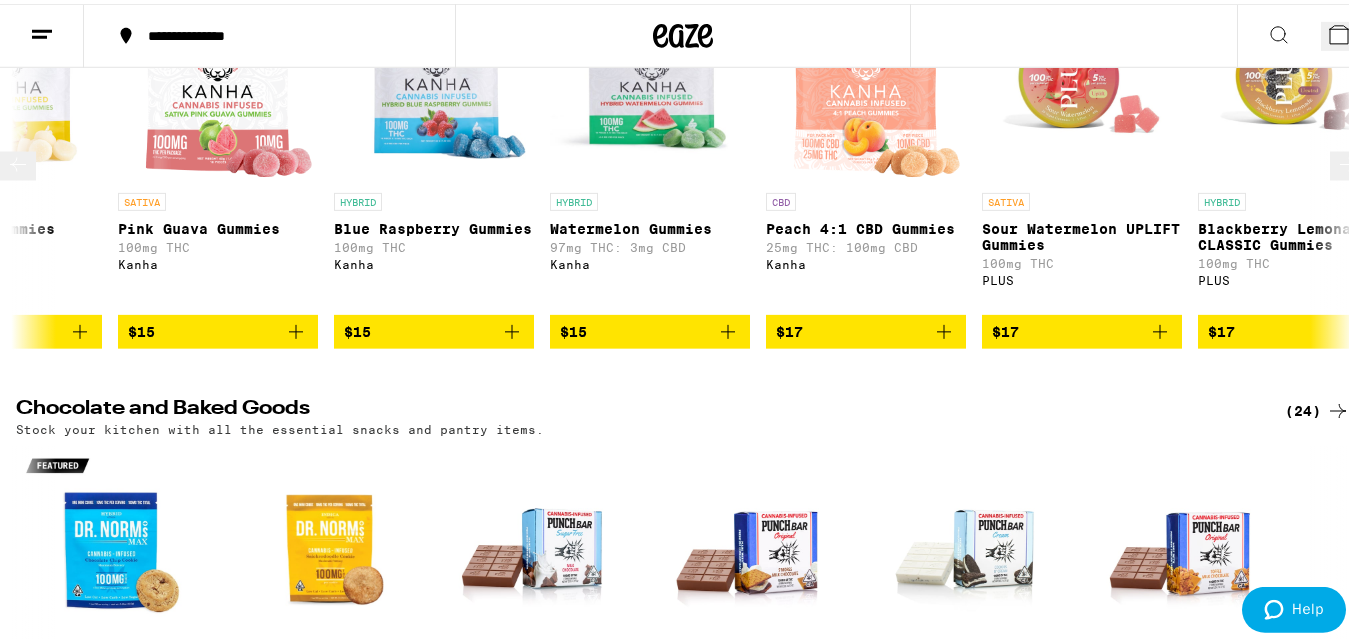 click 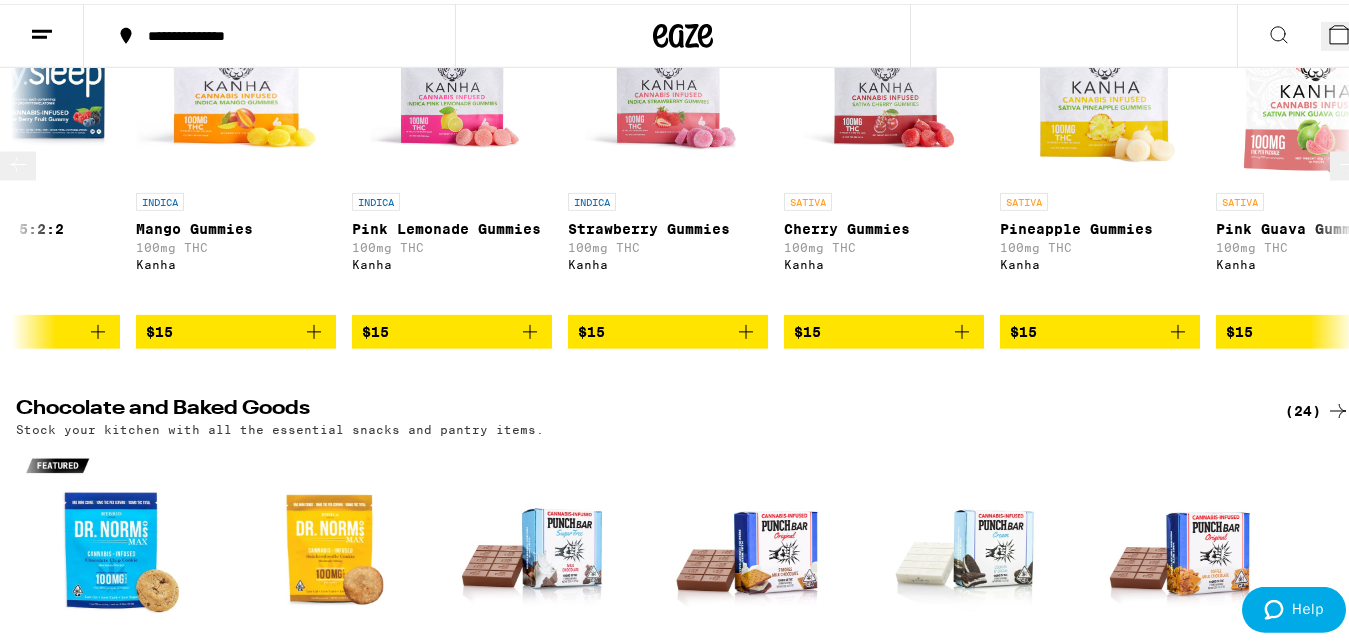 scroll, scrollTop: 0, scrollLeft: 5495, axis: horizontal 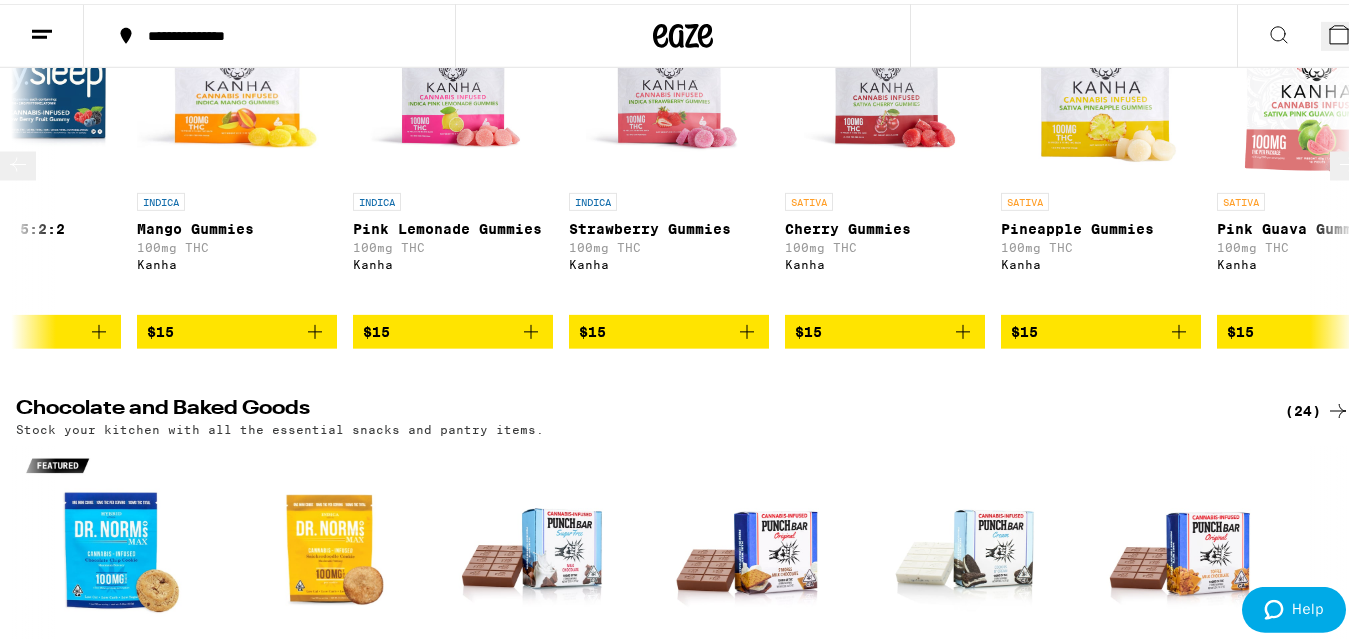 click 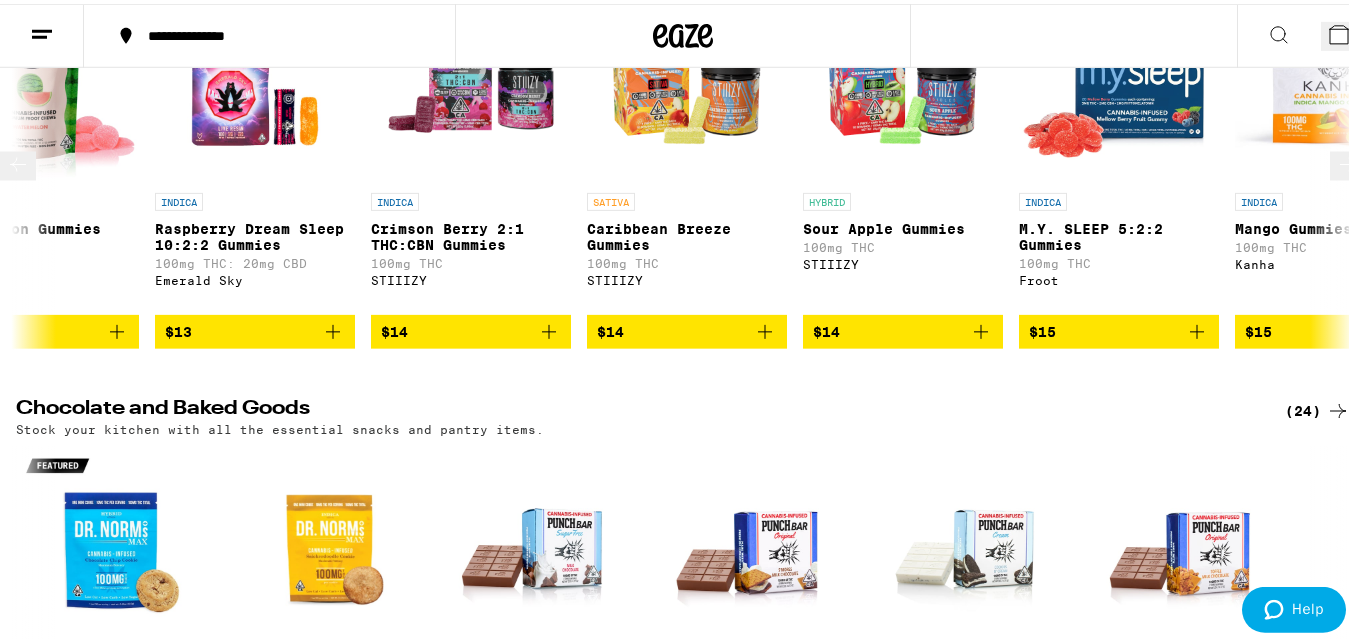 scroll, scrollTop: 0, scrollLeft: 4396, axis: horizontal 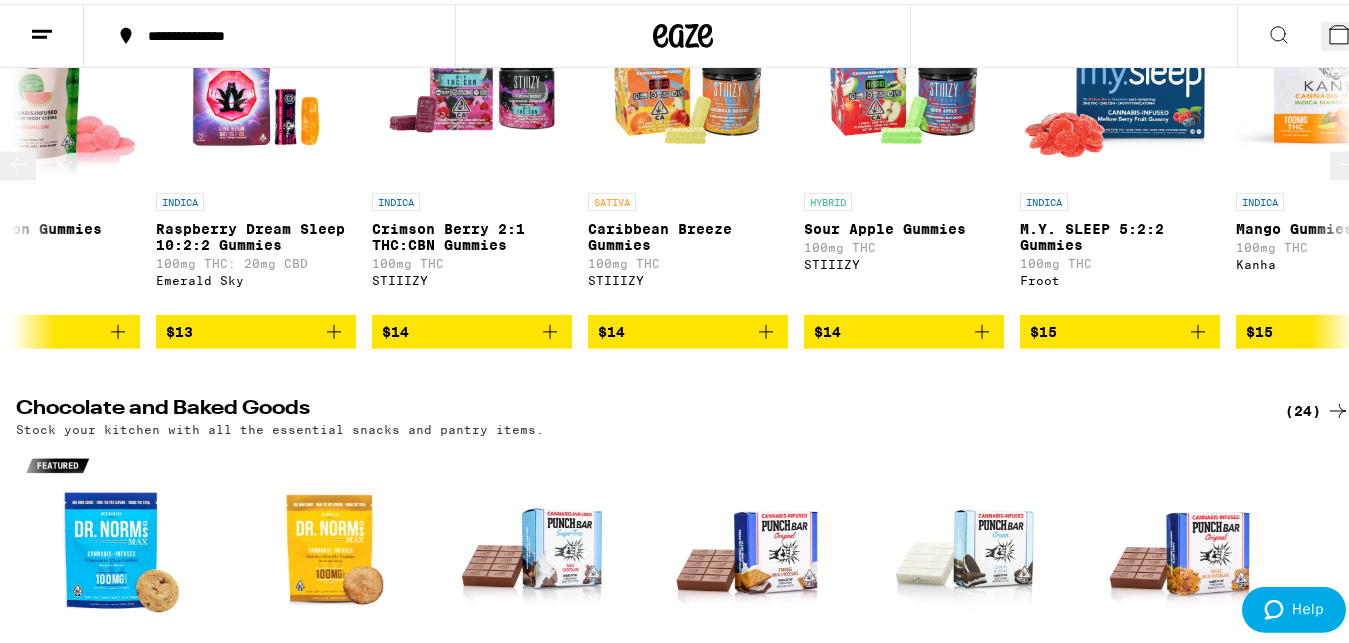 click 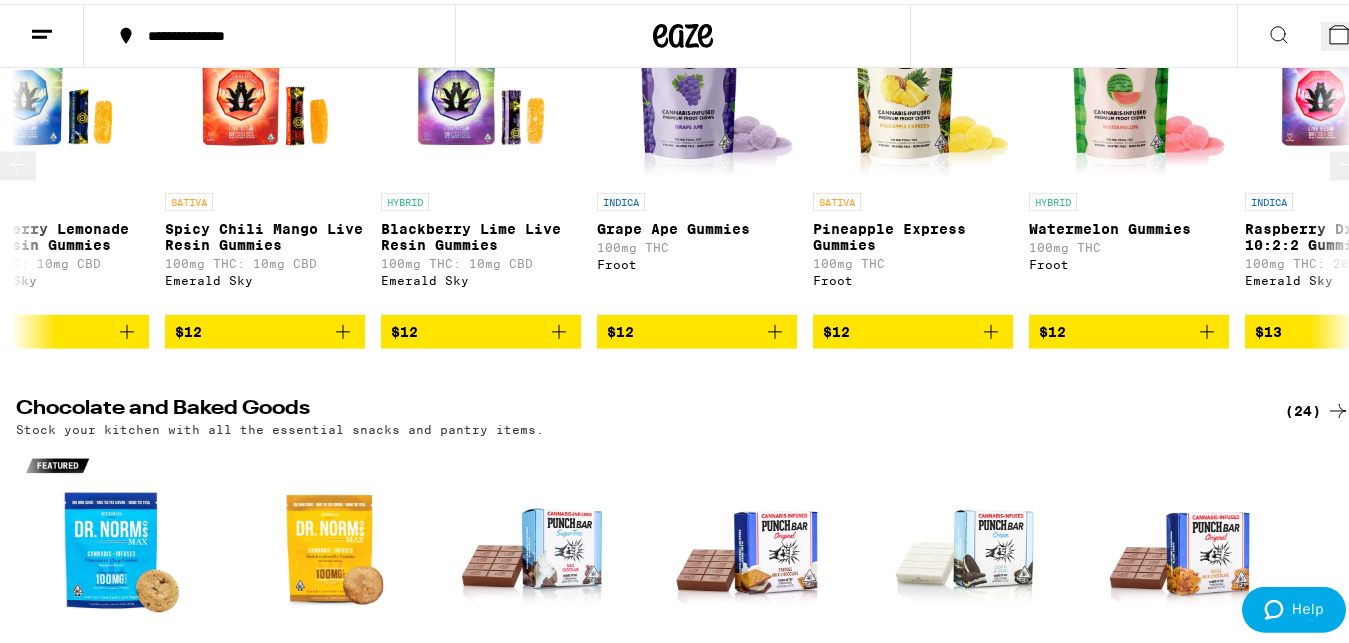 scroll, scrollTop: 0, scrollLeft: 3297, axis: horizontal 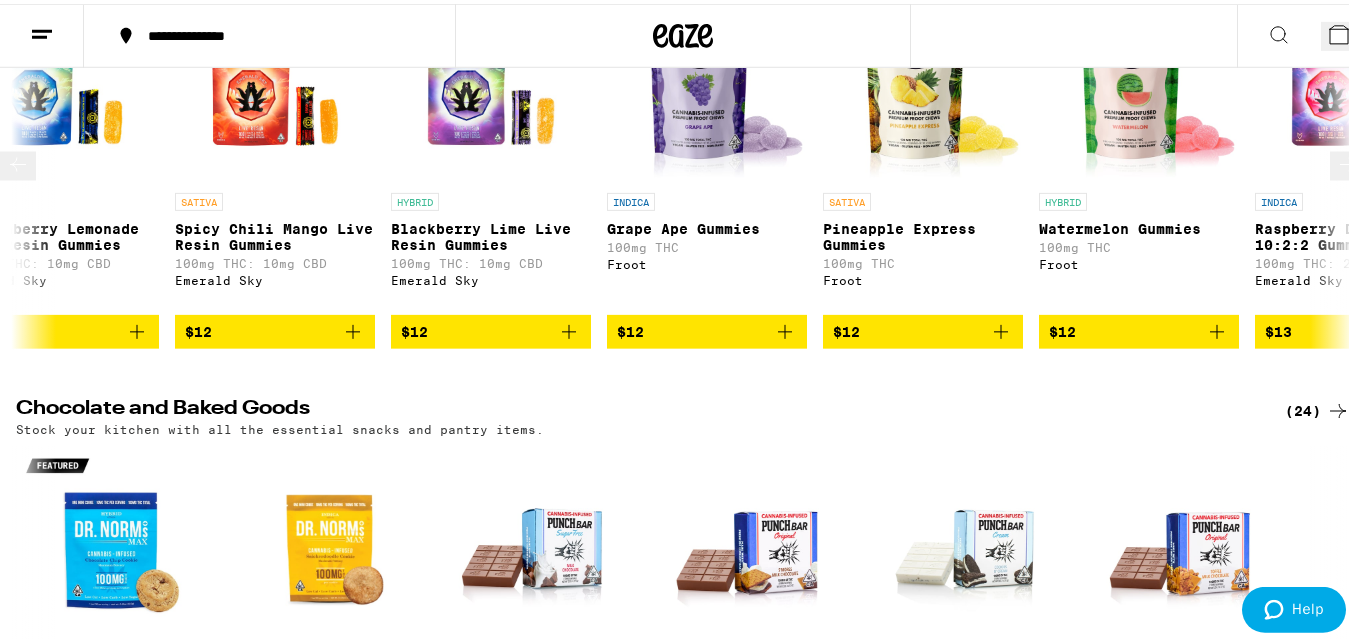 click 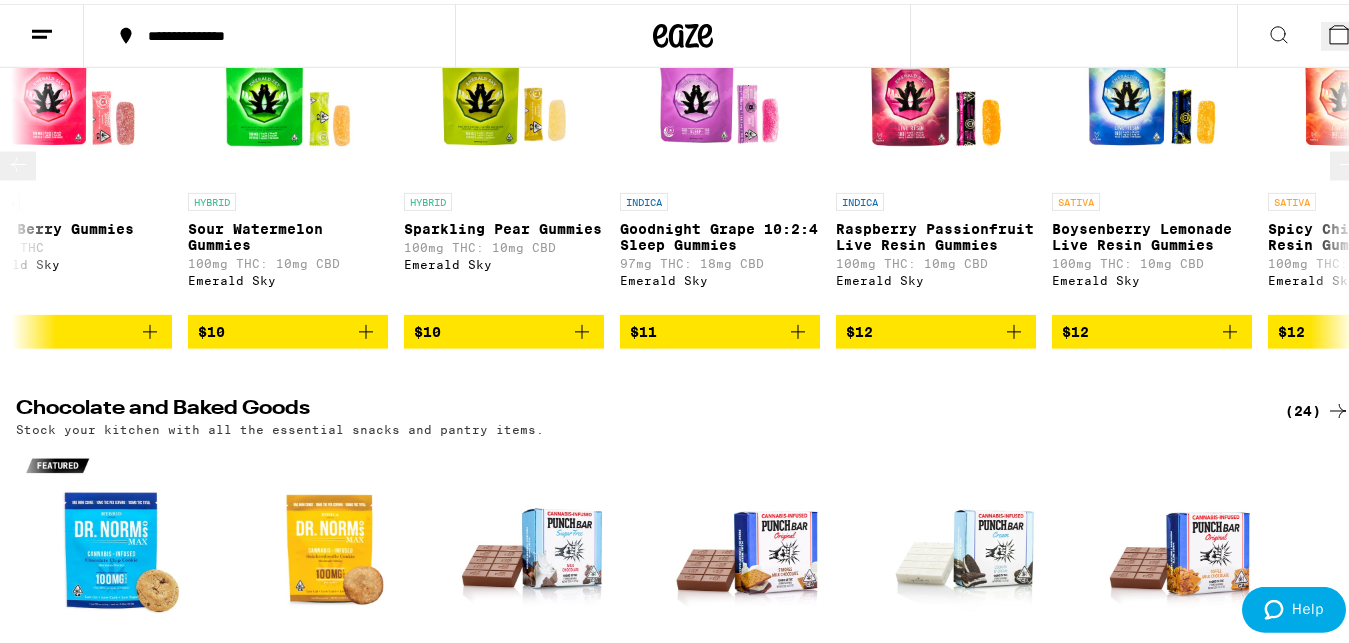 scroll, scrollTop: 0, scrollLeft: 2198, axis: horizontal 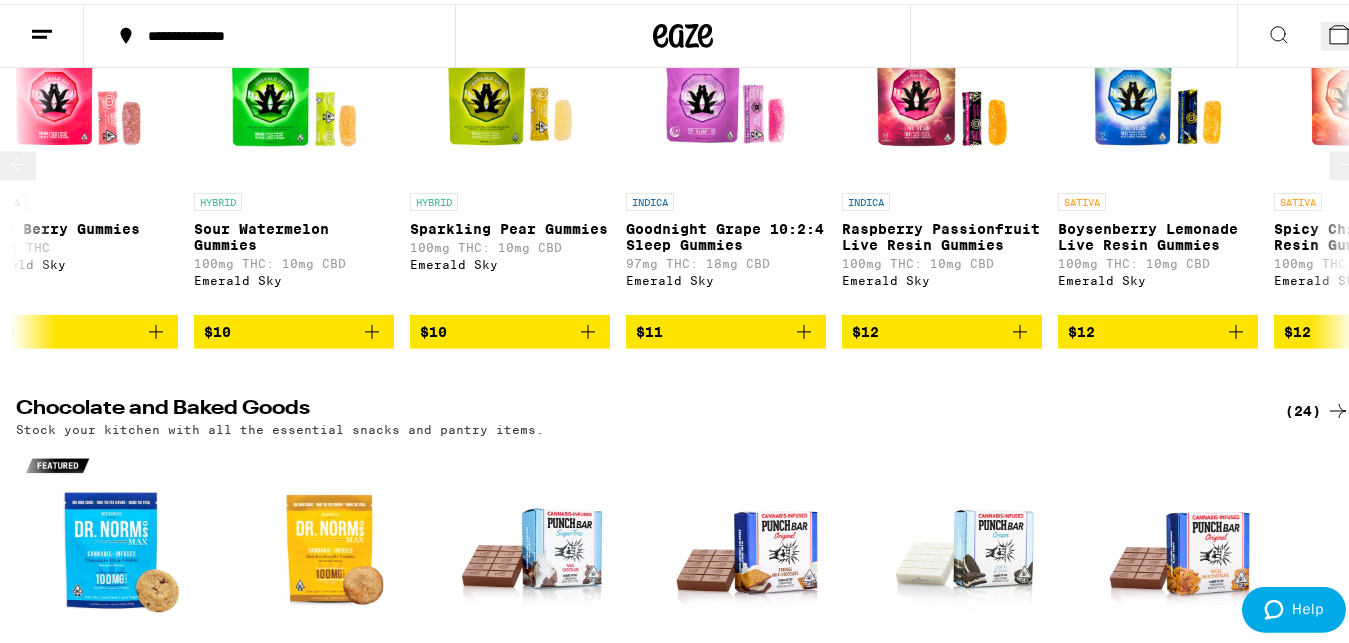 click at bounding box center [18, 161] 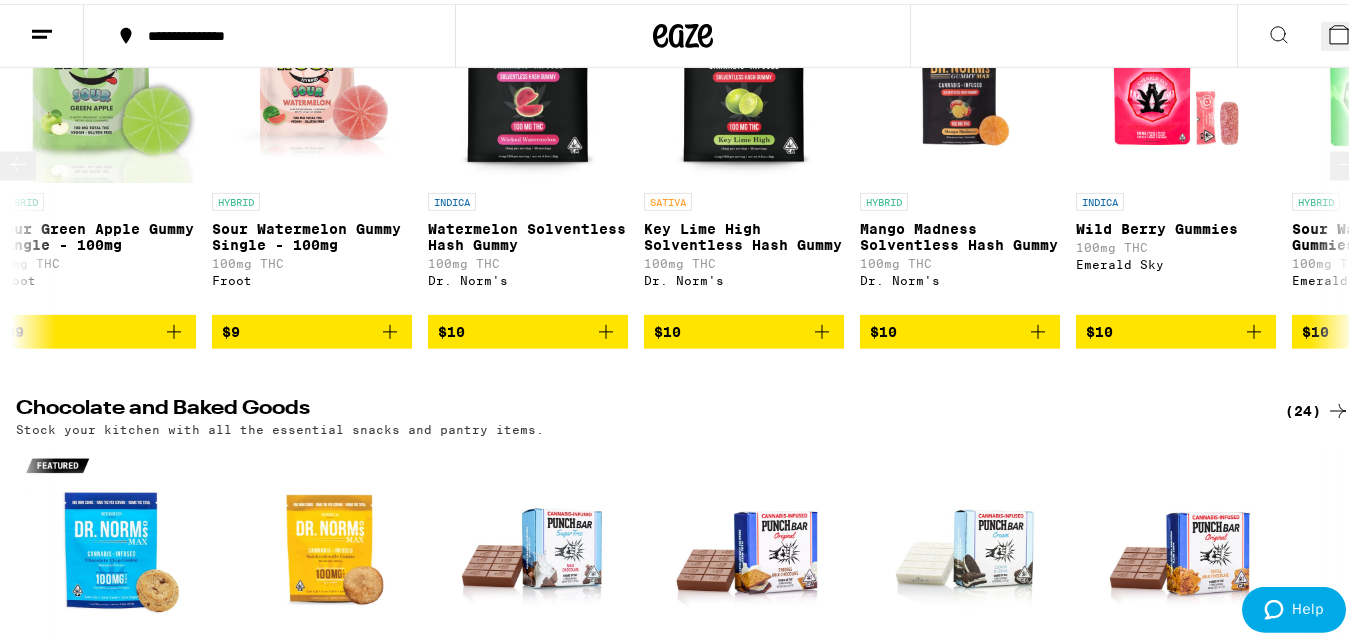 scroll, scrollTop: 0, scrollLeft: 1099, axis: horizontal 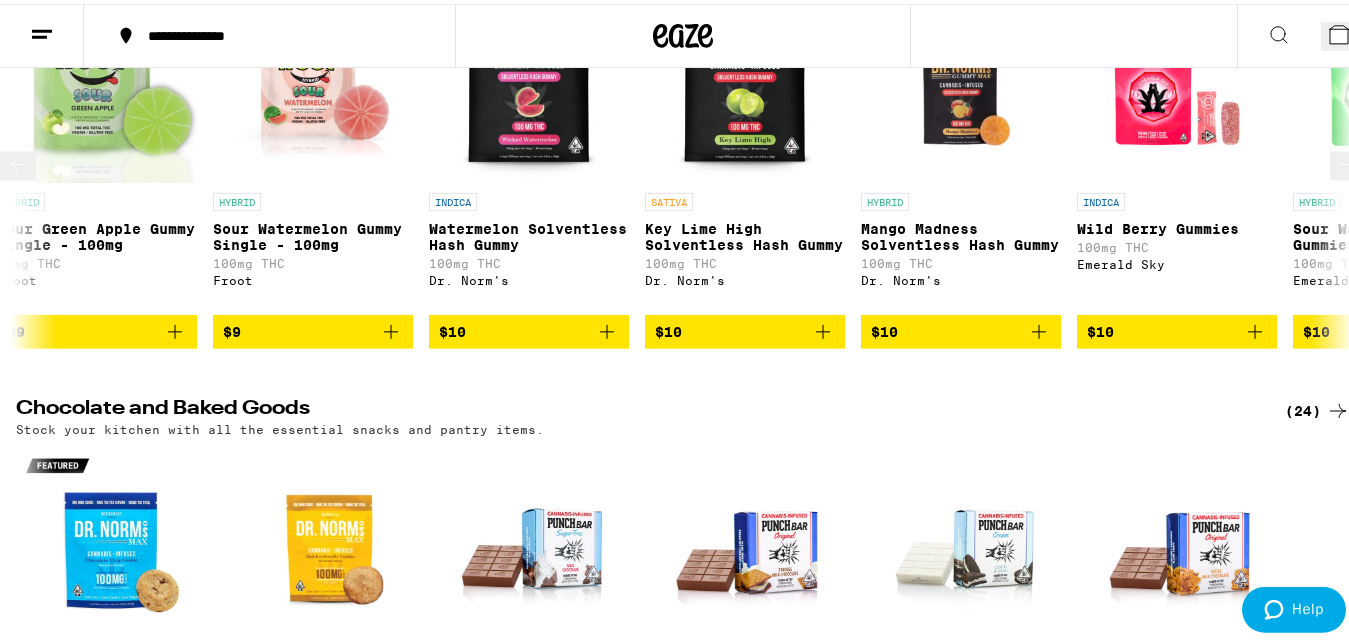 click 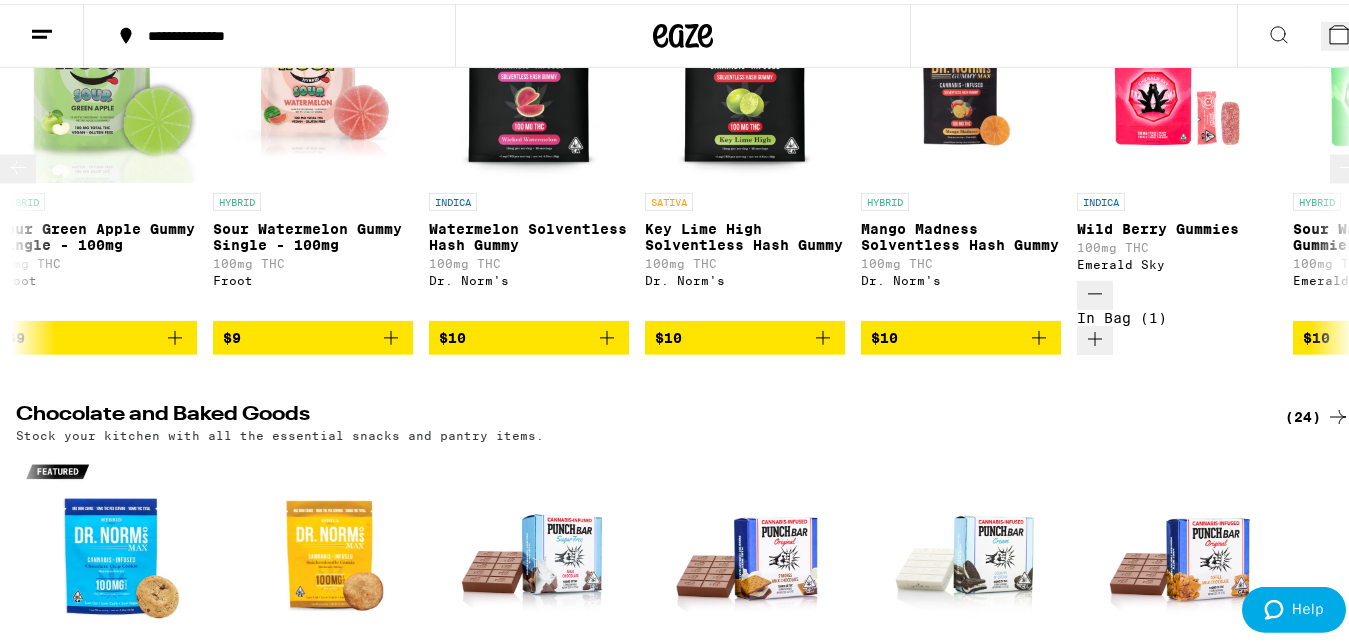 click 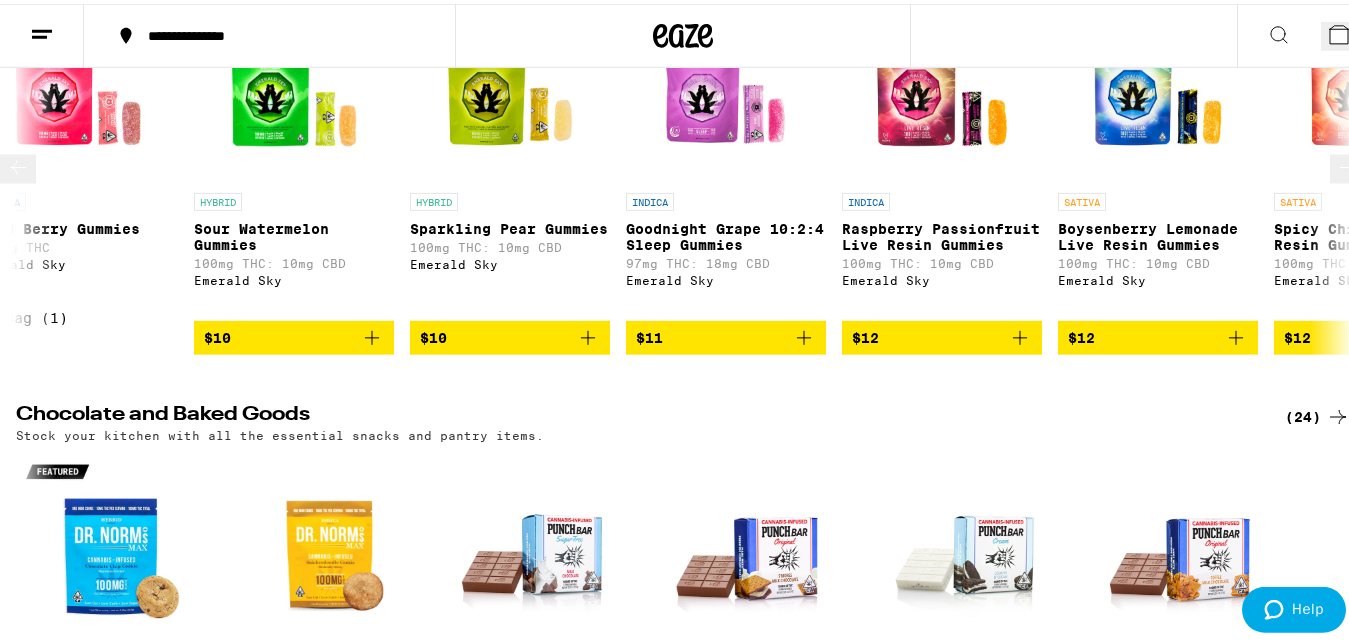 click 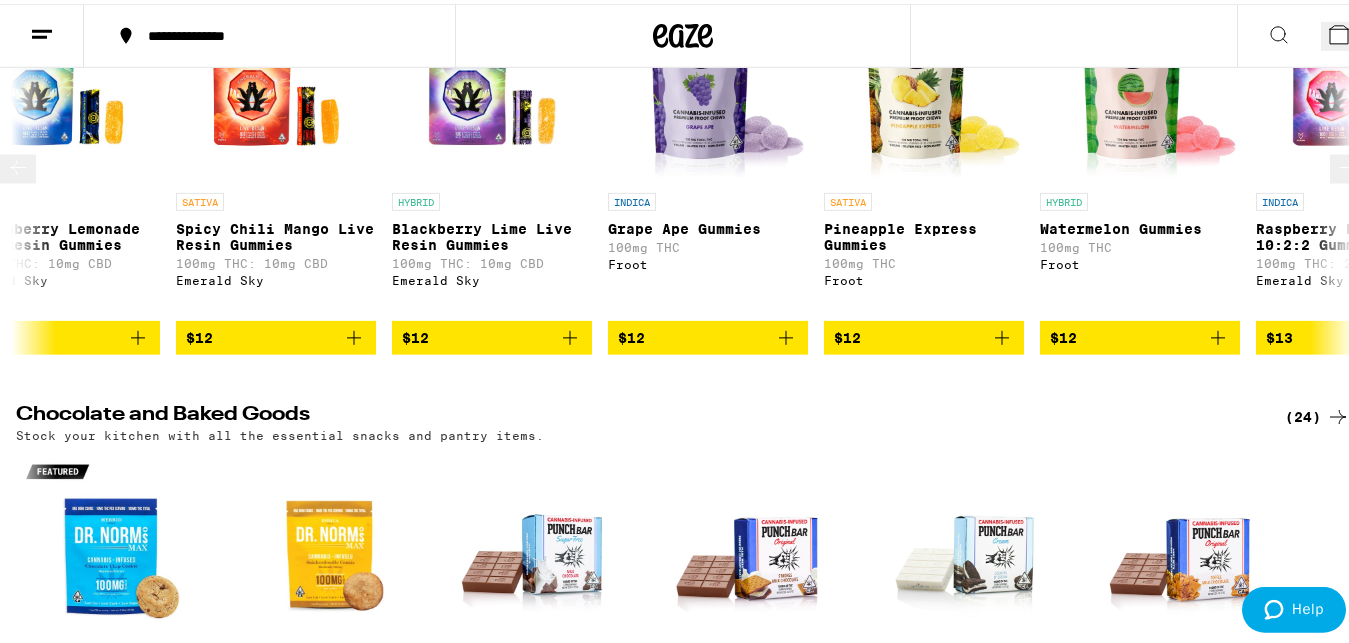 scroll, scrollTop: 0, scrollLeft: 3297, axis: horizontal 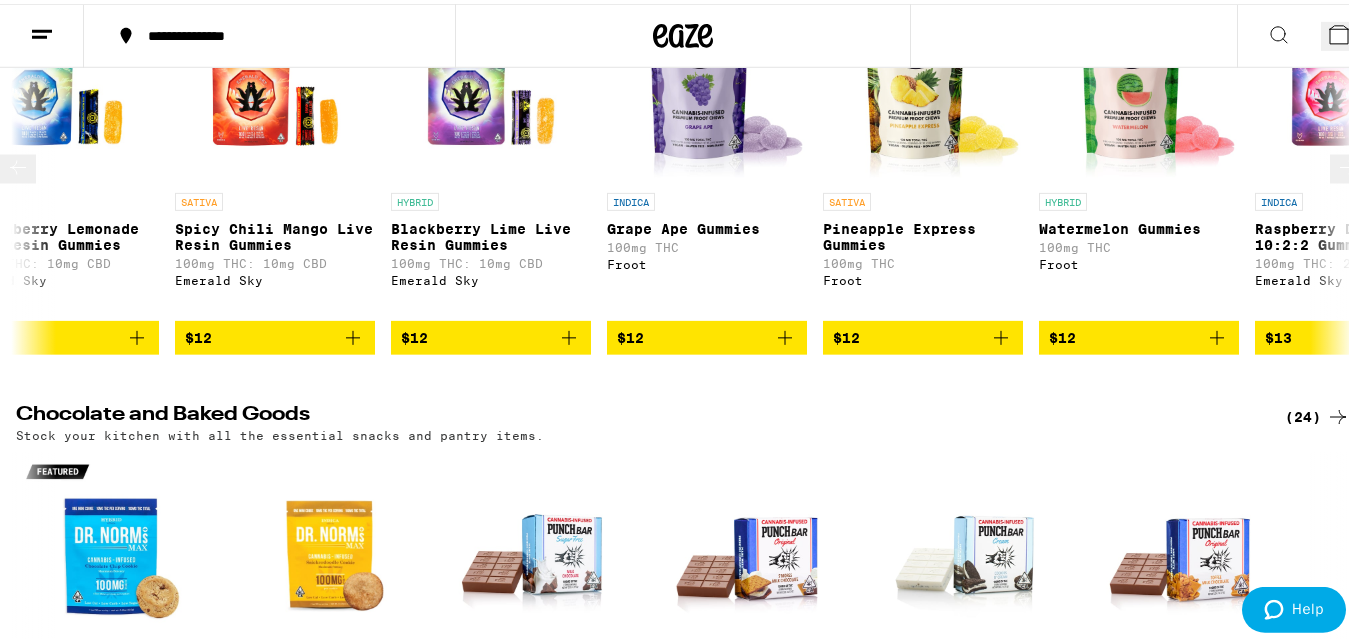 click 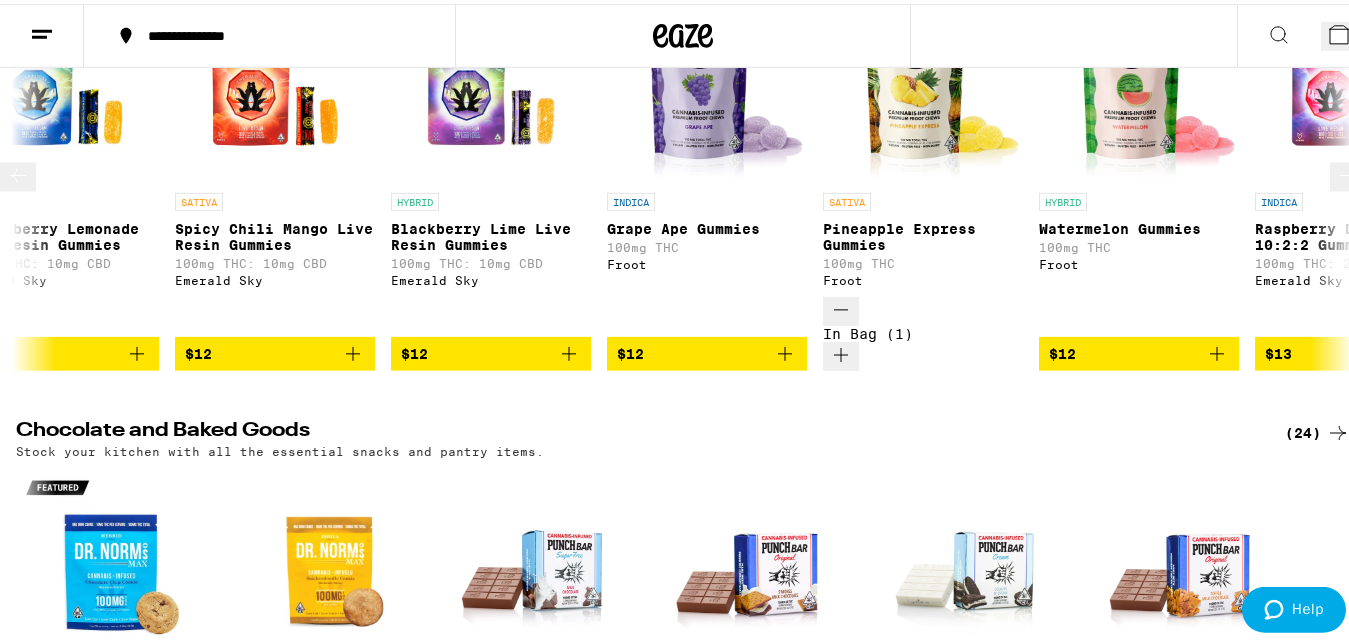 scroll, scrollTop: 0, scrollLeft: 3288, axis: horizontal 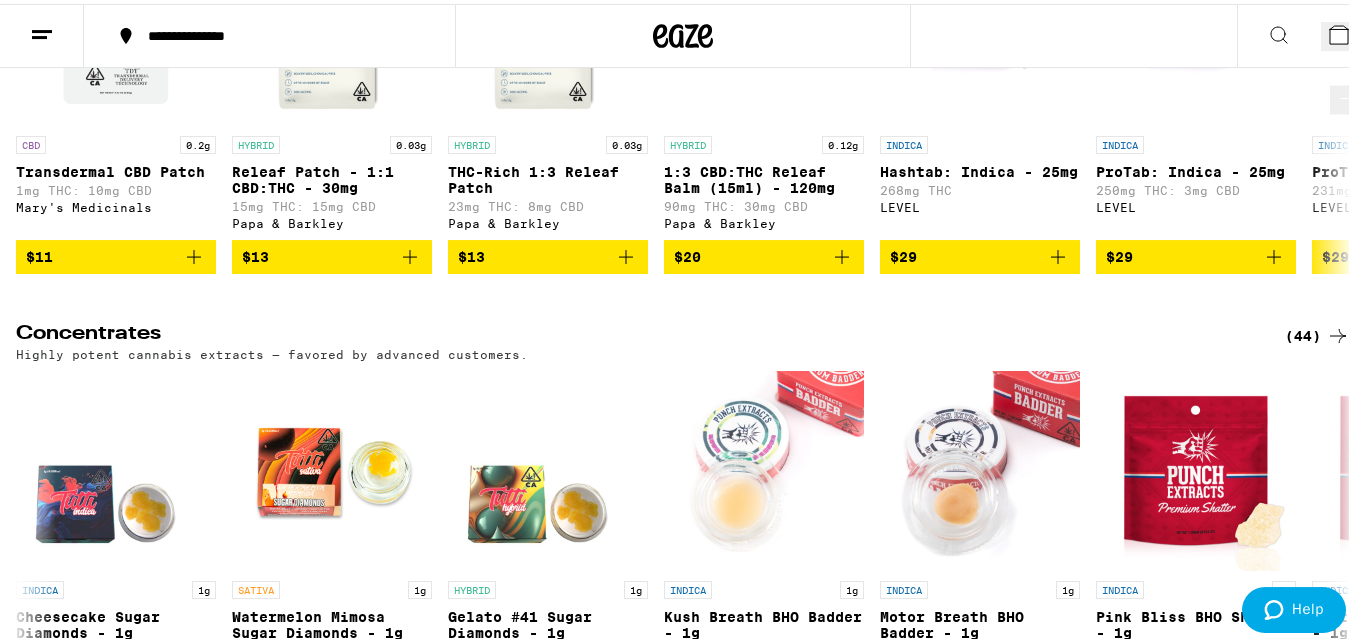 click at bounding box center [1348, 95] 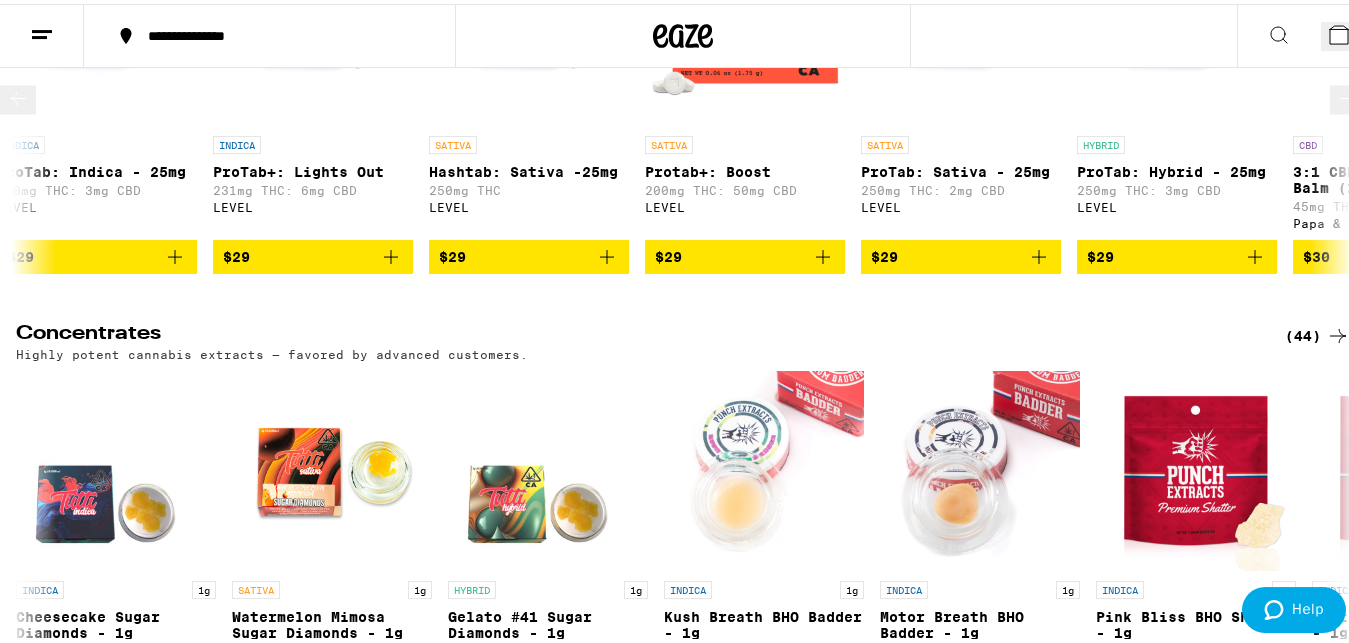 click at bounding box center [1348, 95] 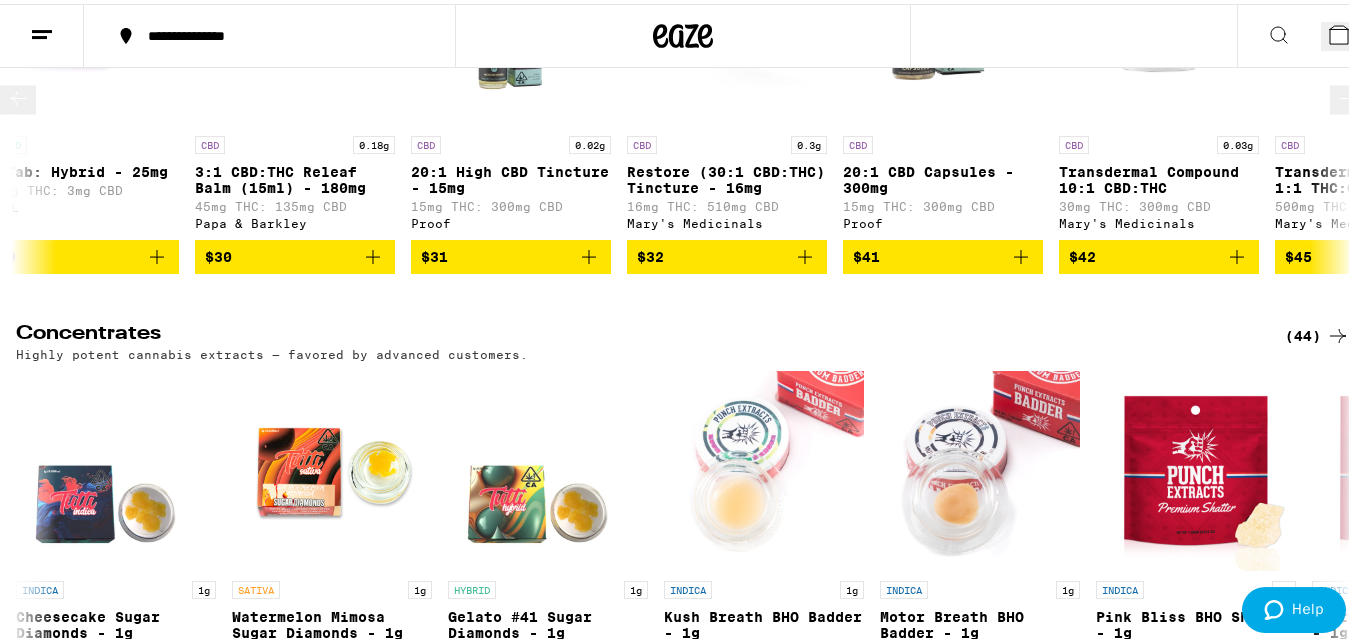 scroll, scrollTop: 0, scrollLeft: 2198, axis: horizontal 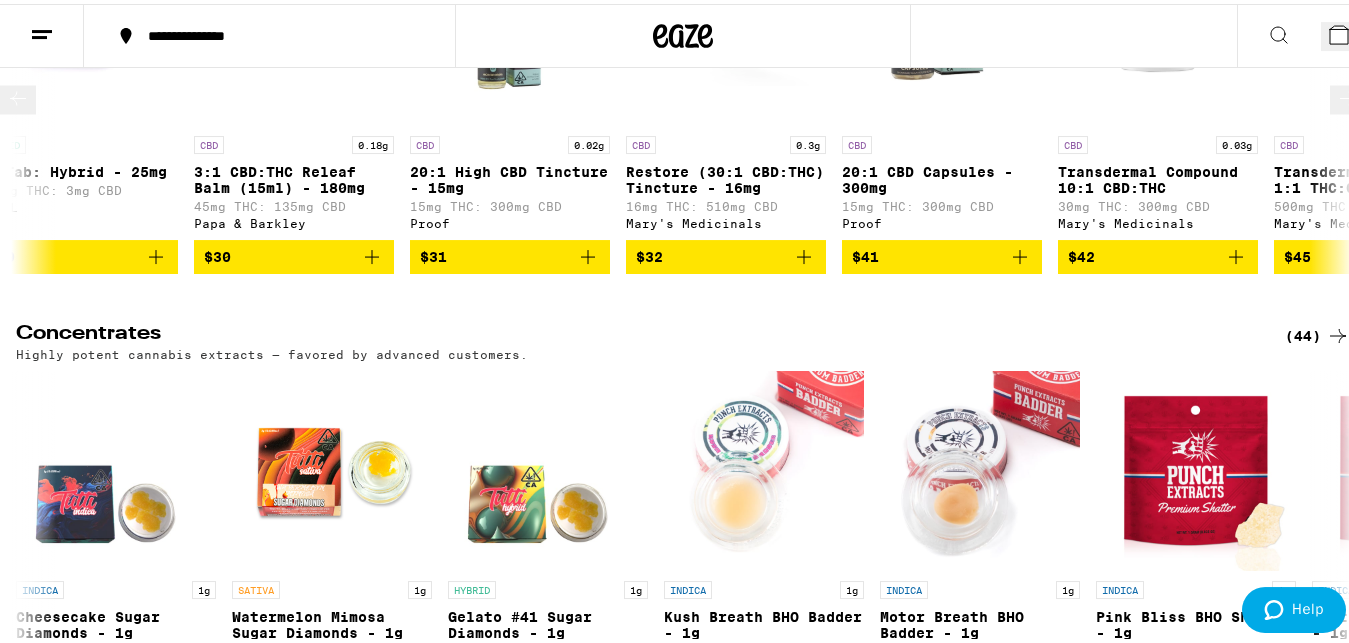 click at bounding box center (1348, 95) 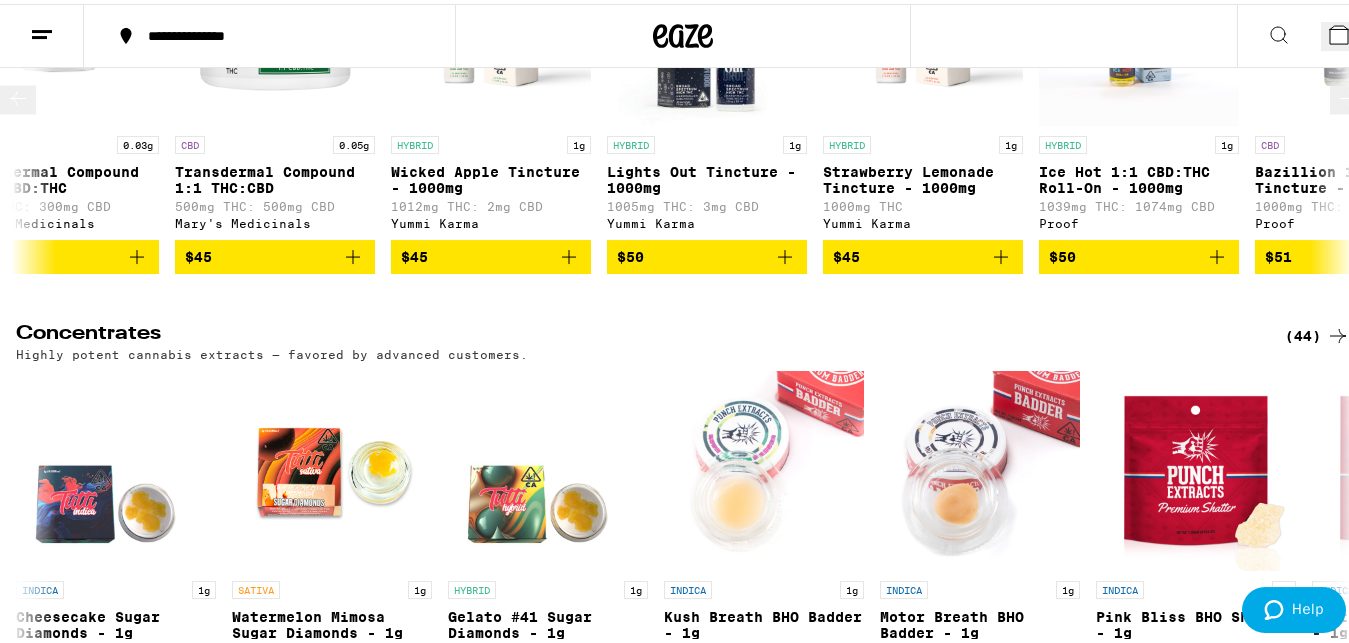 click at bounding box center (1348, 95) 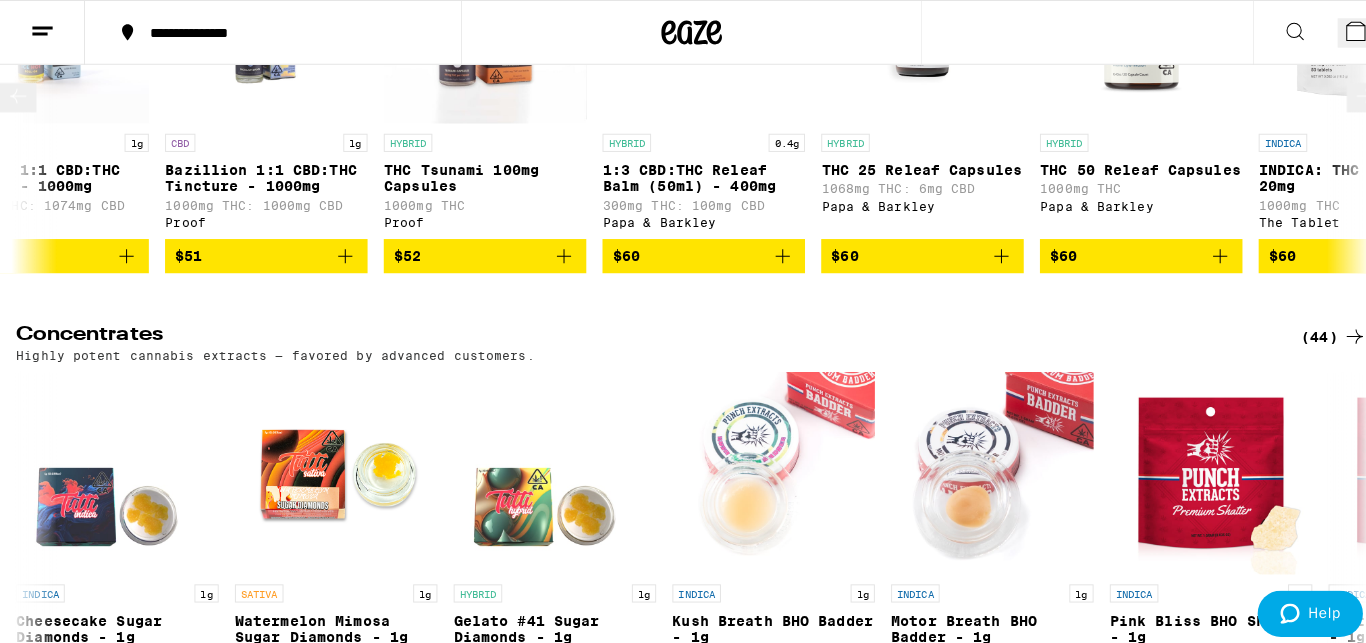 scroll, scrollTop: 0, scrollLeft: 4396, axis: horizontal 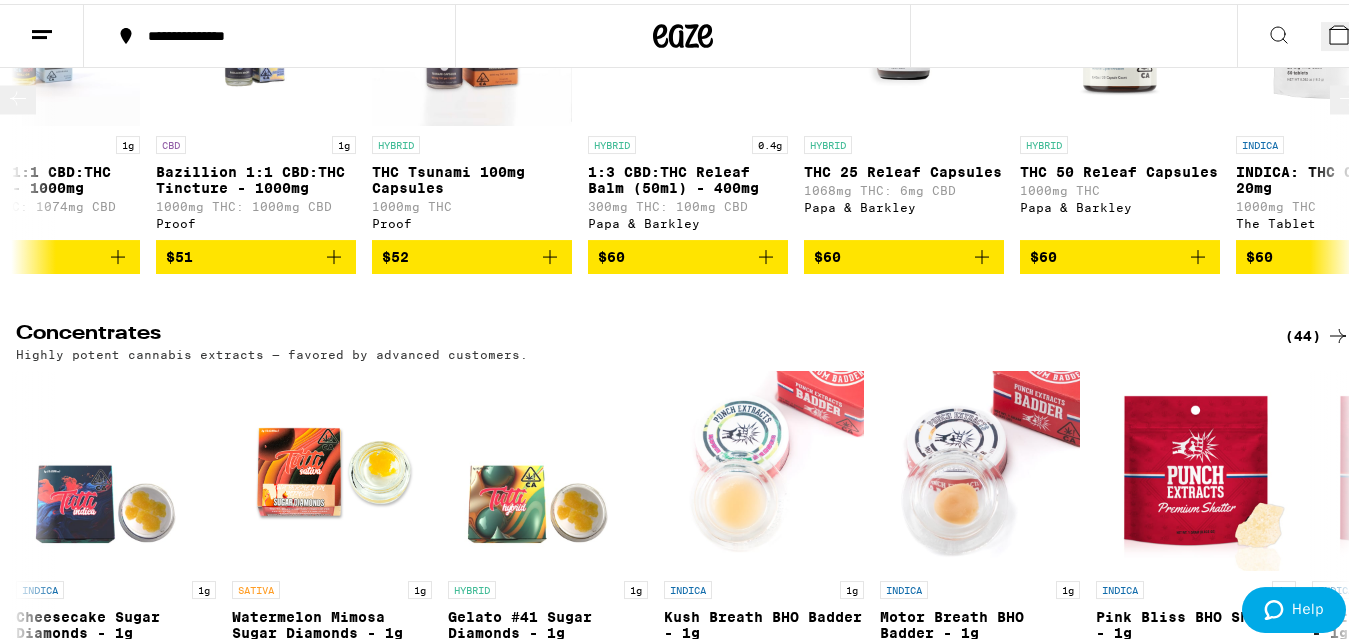 click 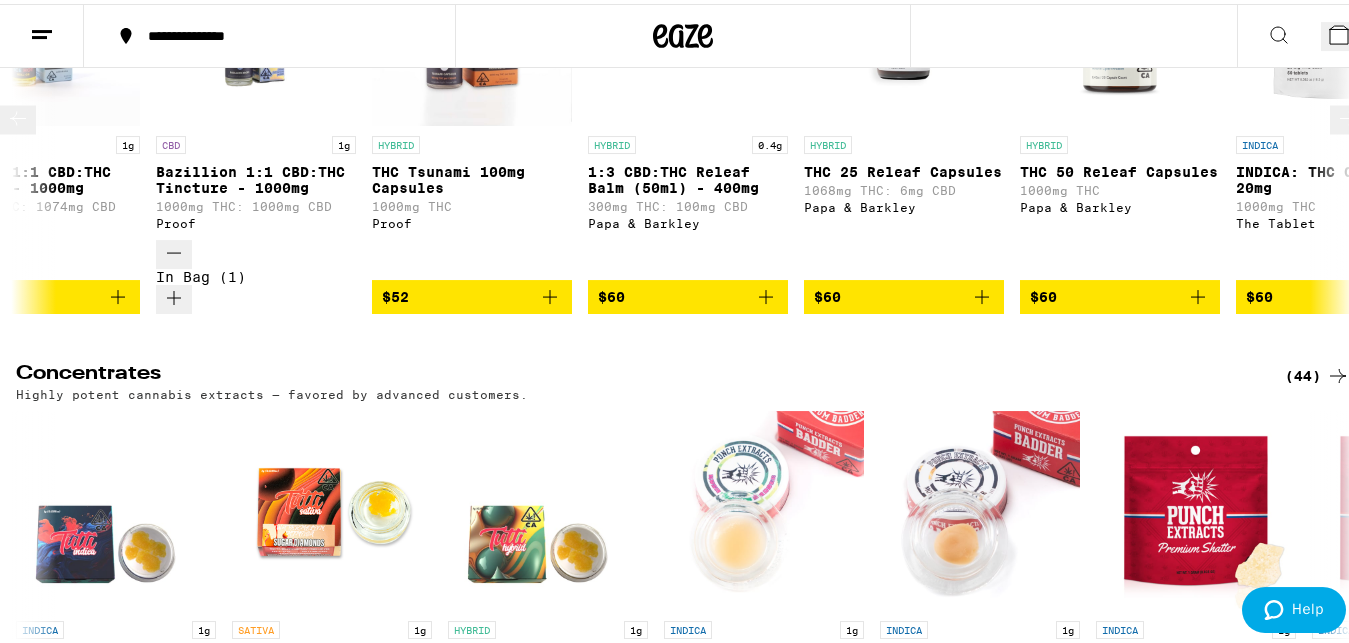 click 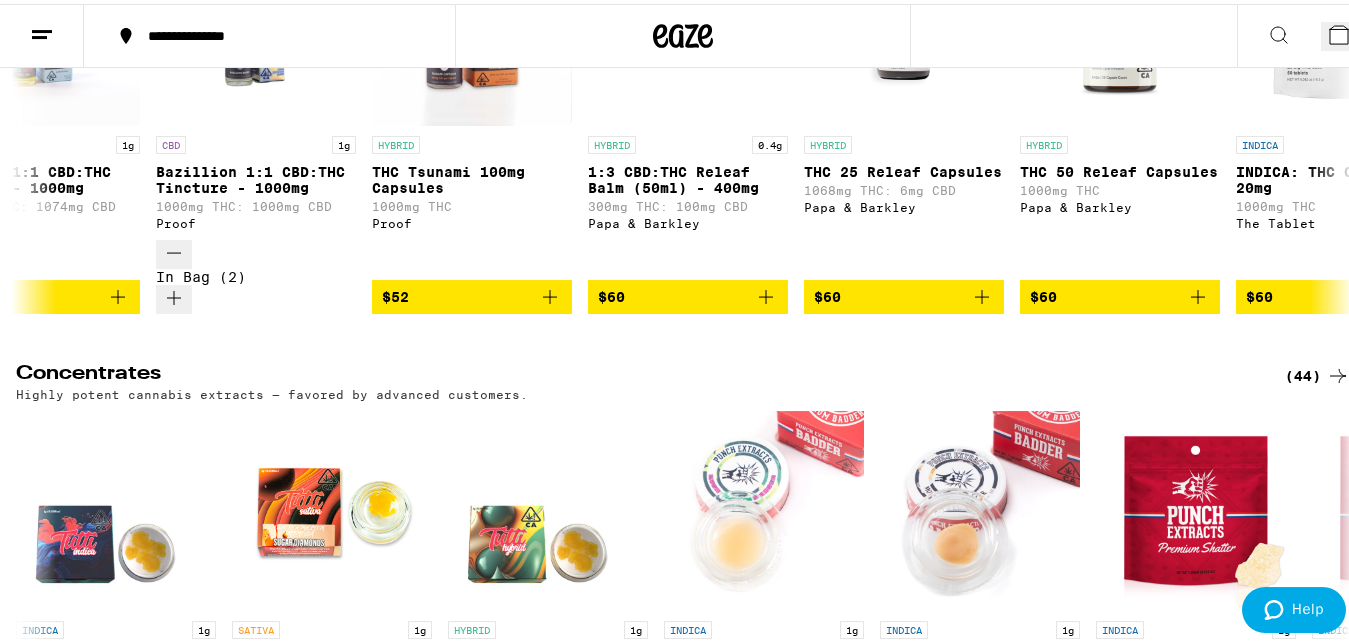 click 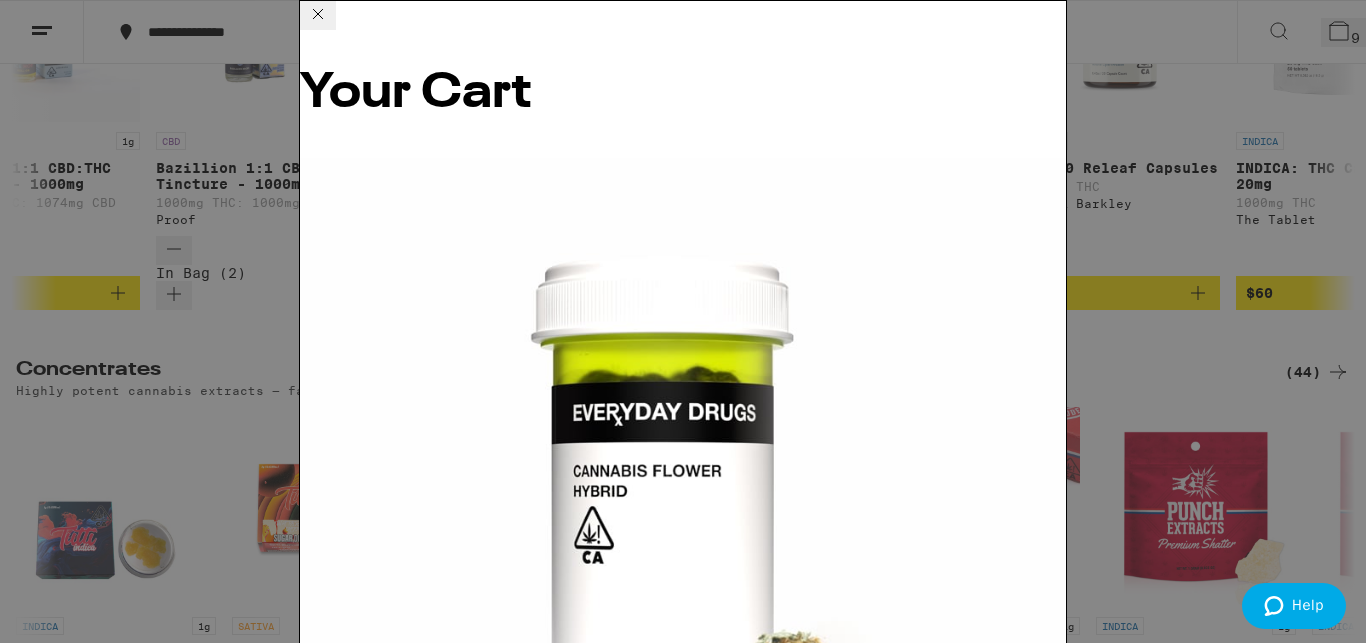 scroll, scrollTop: 0, scrollLeft: 4066, axis: horizontal 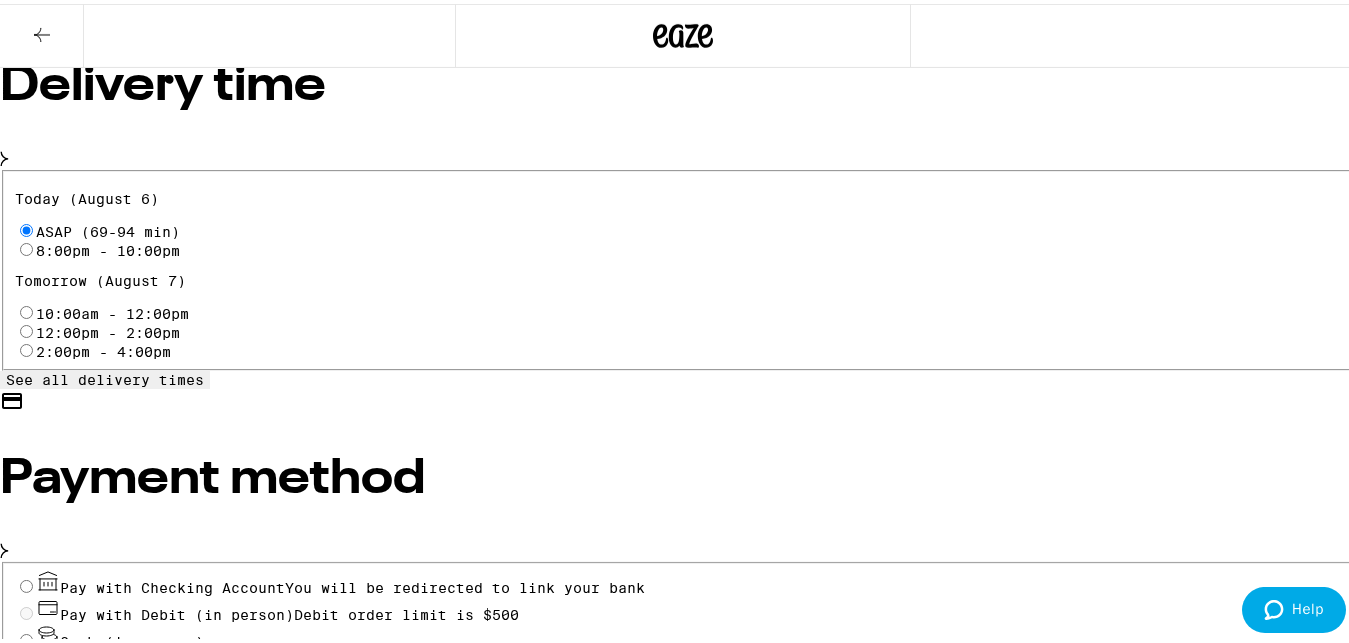 click on "Cash (in person)" at bounding box center (26, 636) 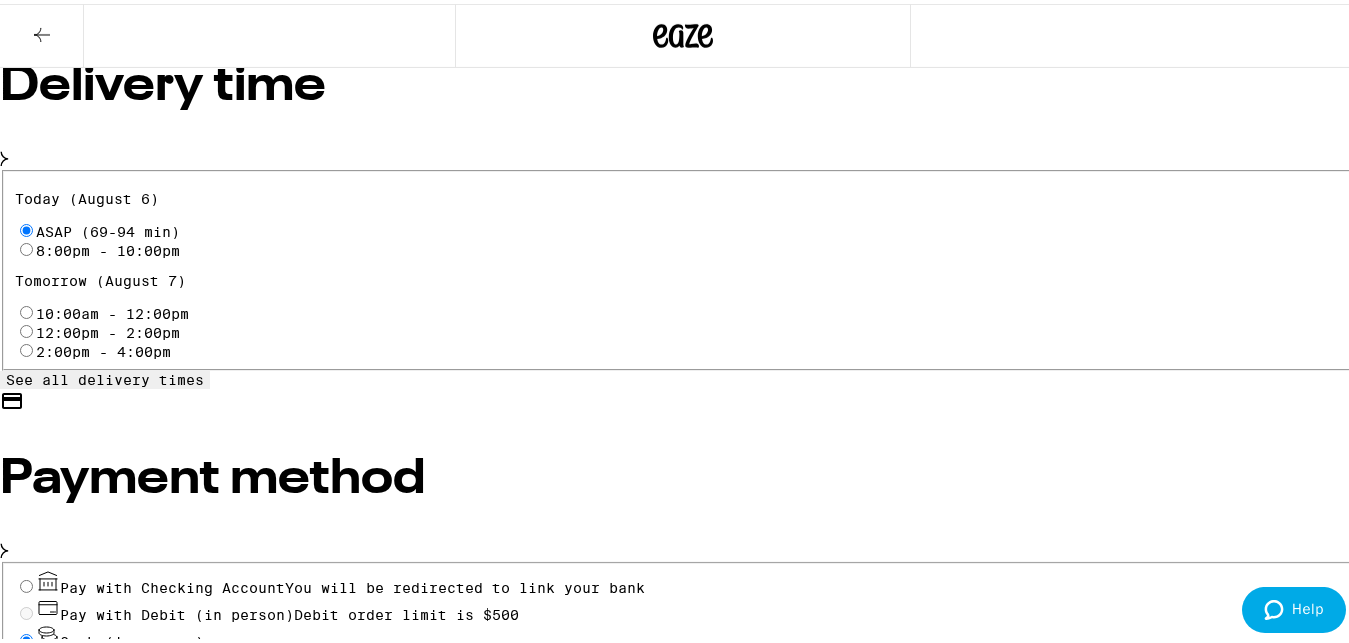 radio on "true" 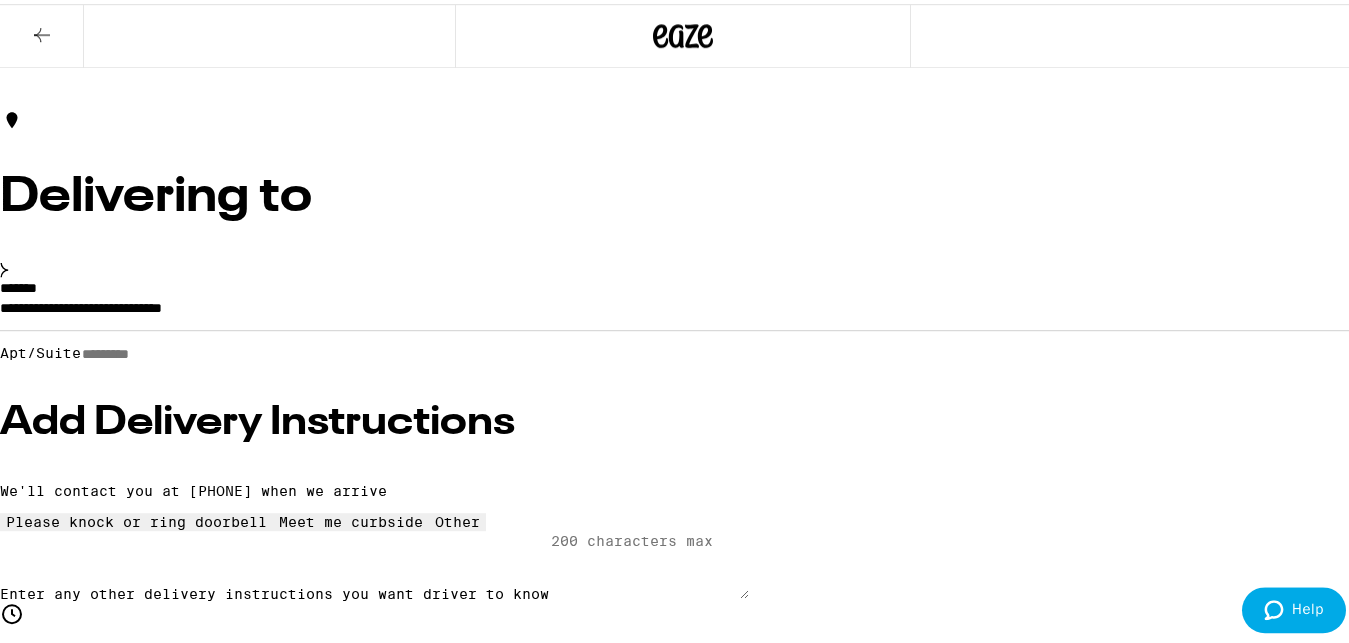 scroll, scrollTop: 0, scrollLeft: 0, axis: both 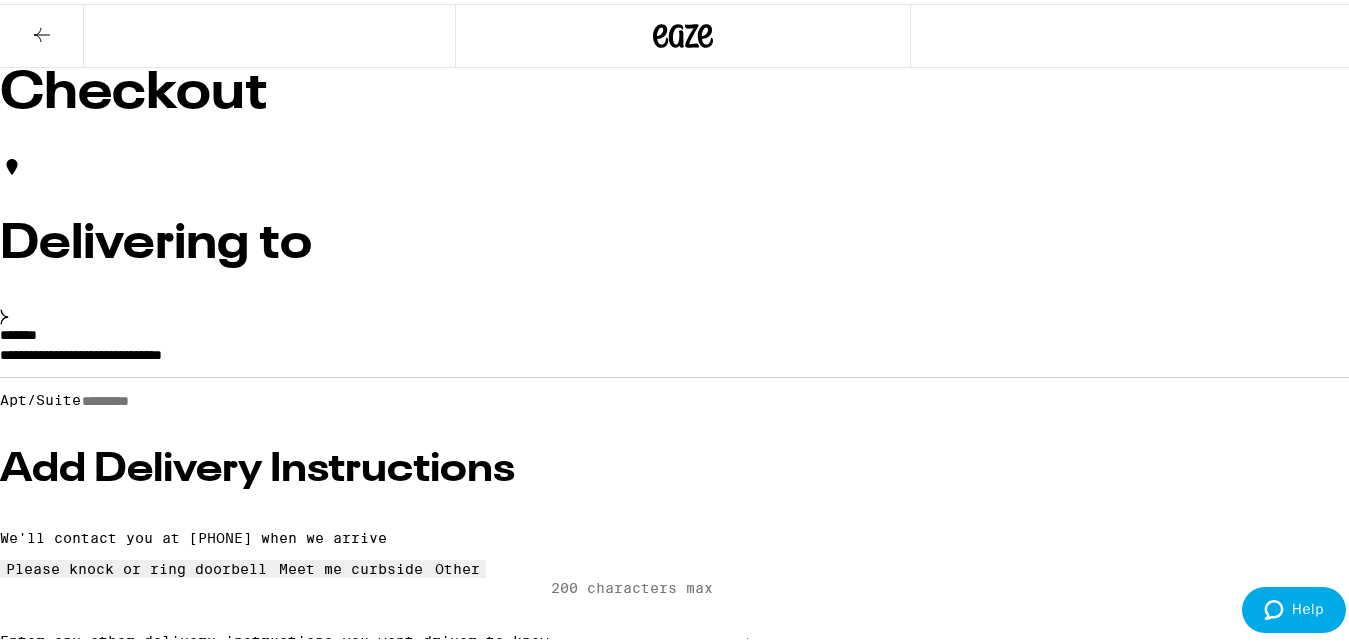 click on "Place Order" at bounding box center (55, 11737) 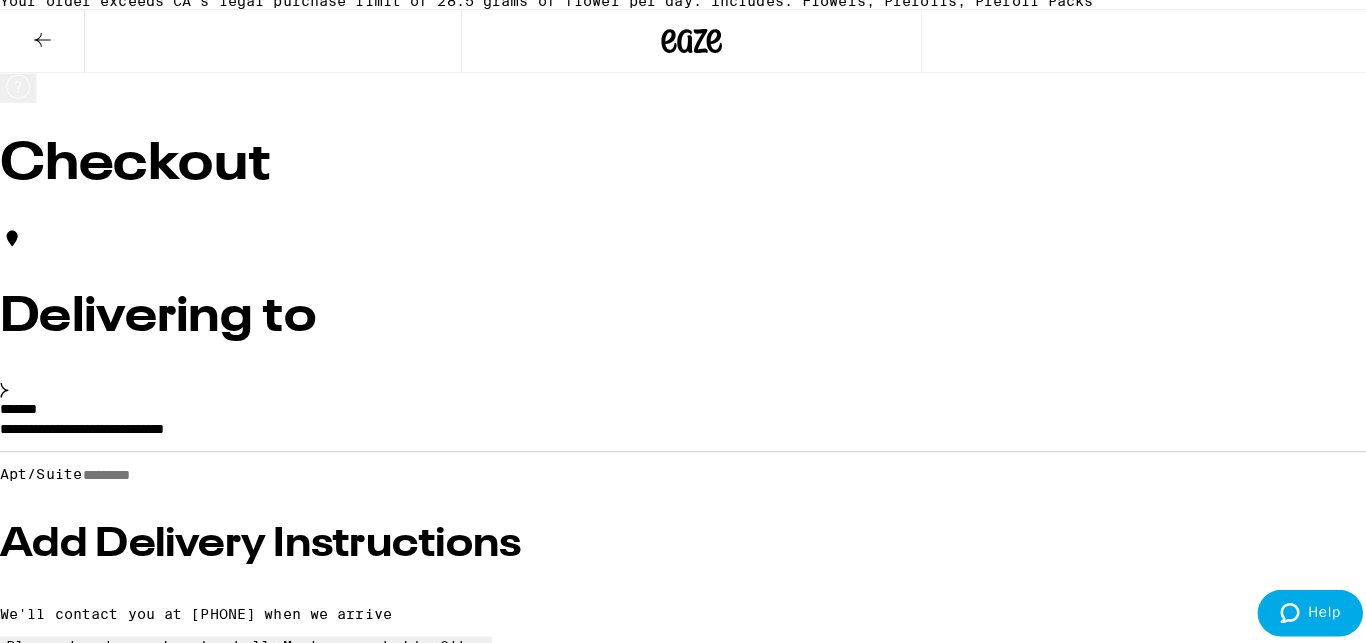 scroll, scrollTop: 0, scrollLeft: 0, axis: both 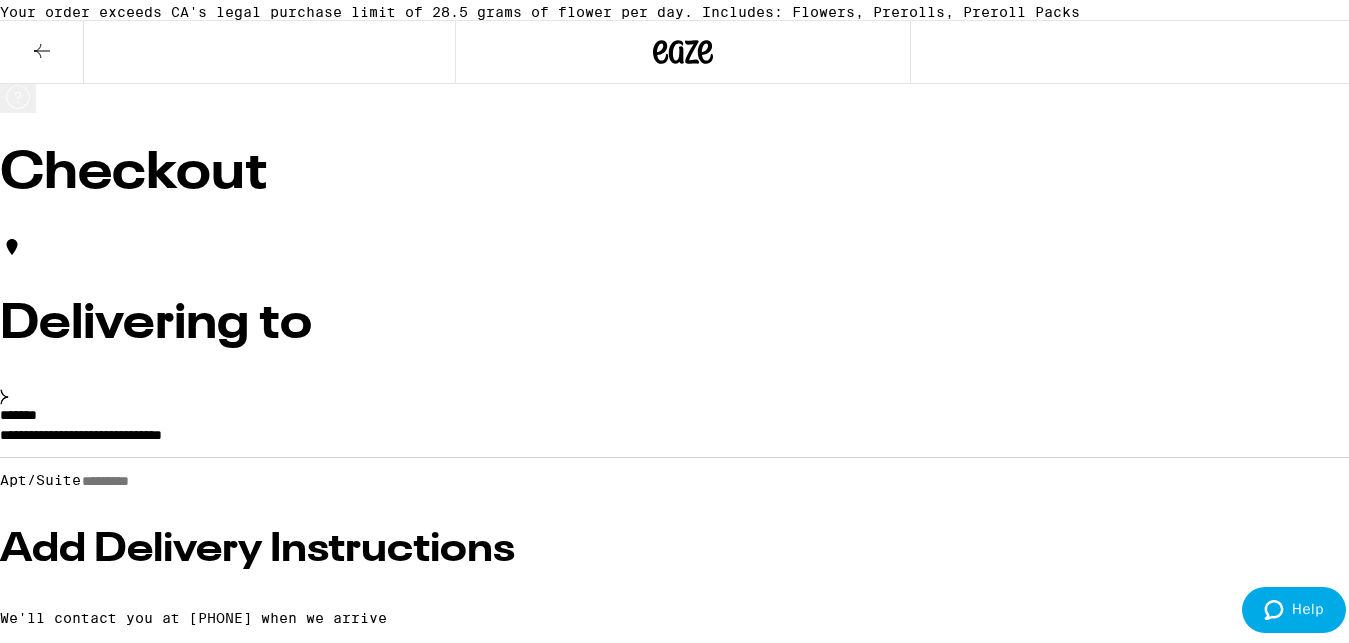 click 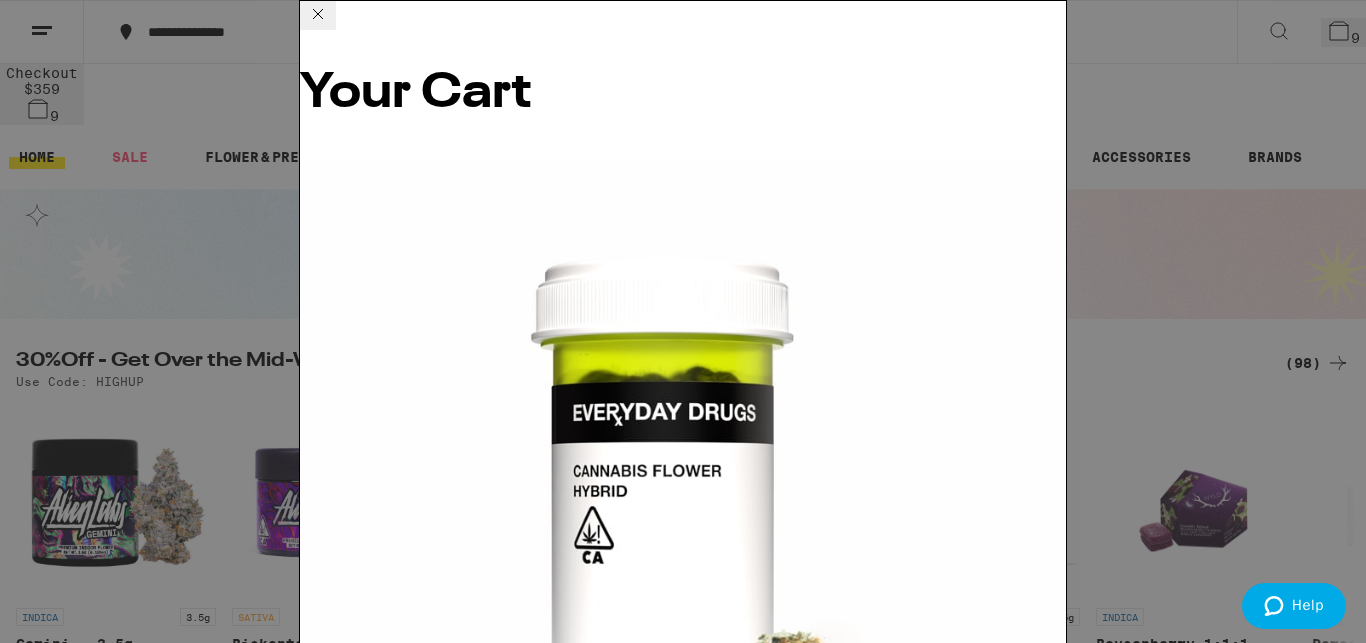 scroll, scrollTop: 48, scrollLeft: 0, axis: vertical 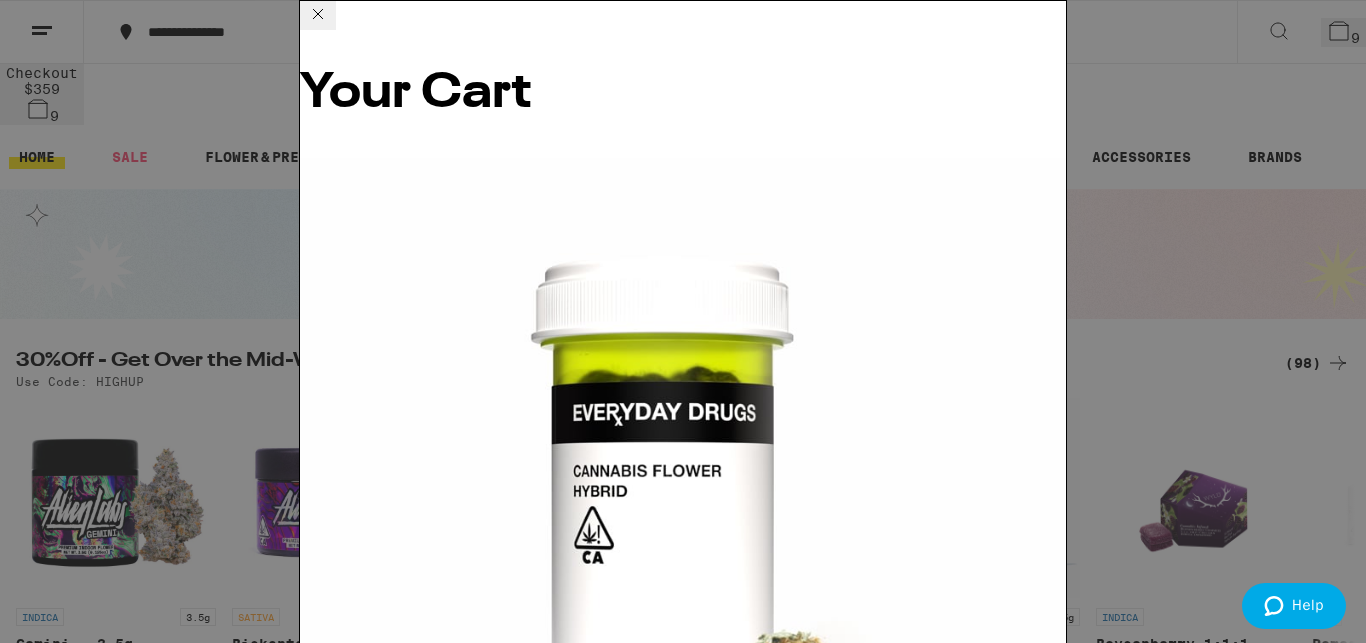 click 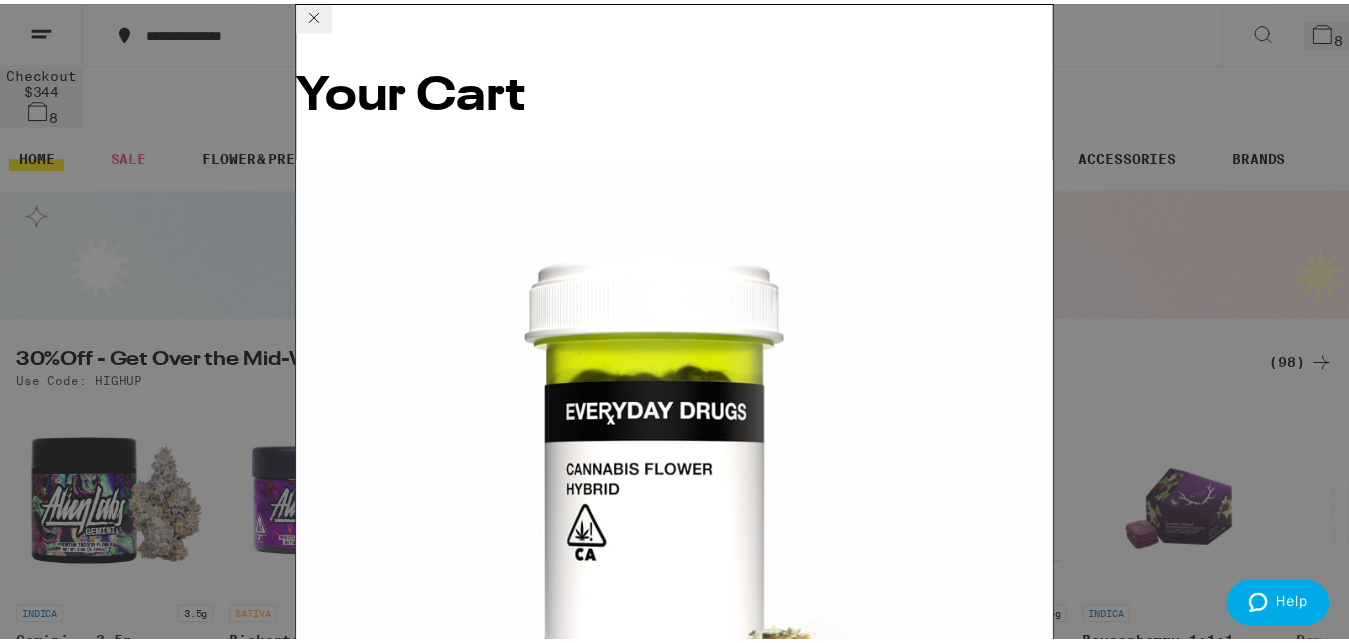 scroll, scrollTop: 158, scrollLeft: 0, axis: vertical 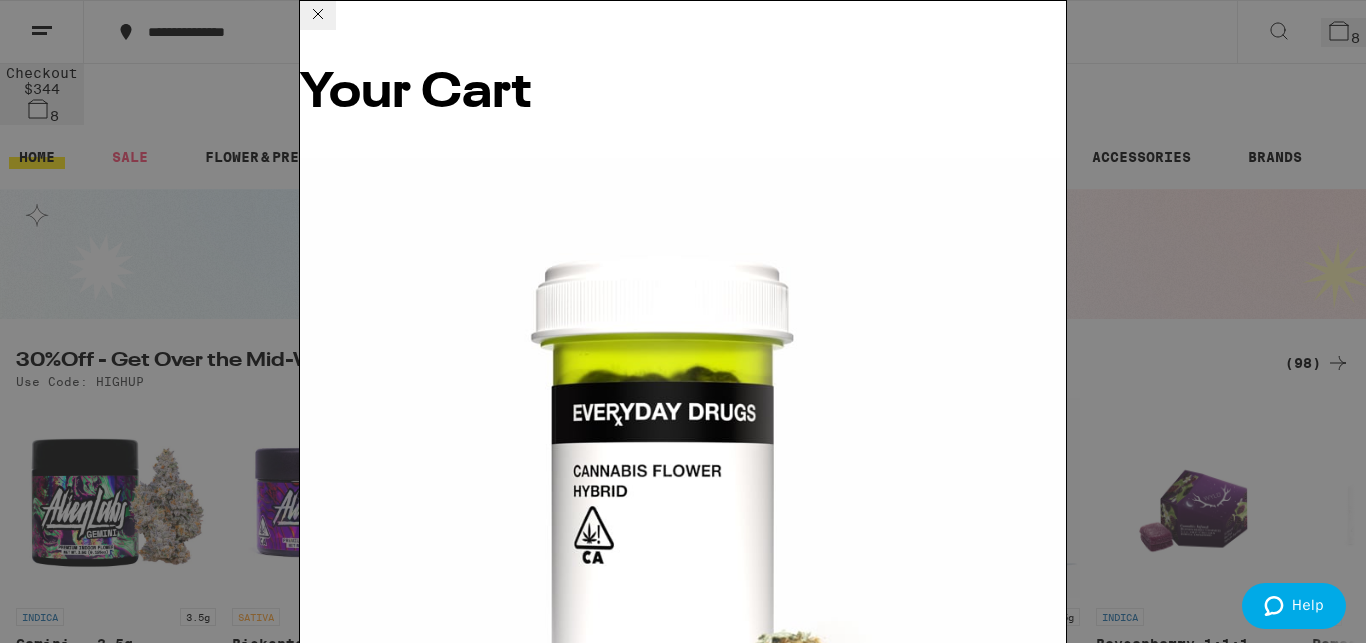 click on "Checkout" at bounding box center (453, 5734) 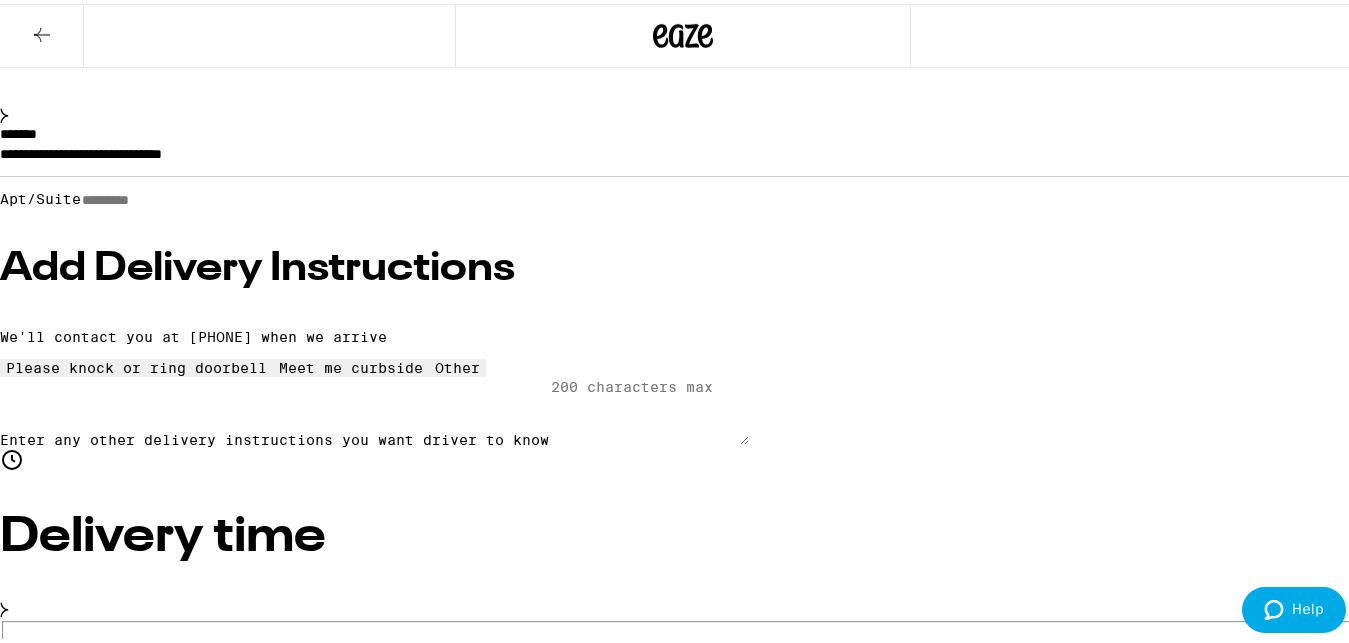 scroll, scrollTop: 199, scrollLeft: 0, axis: vertical 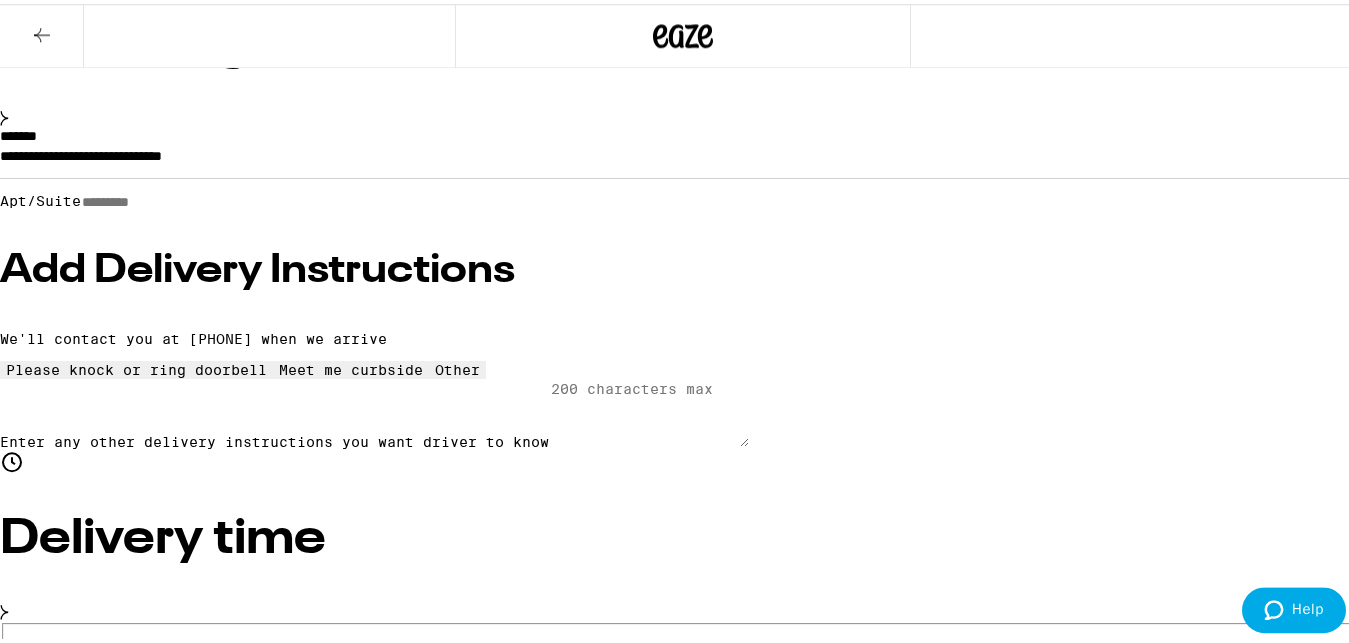 click on "Place Order" at bounding box center (55, 10108) 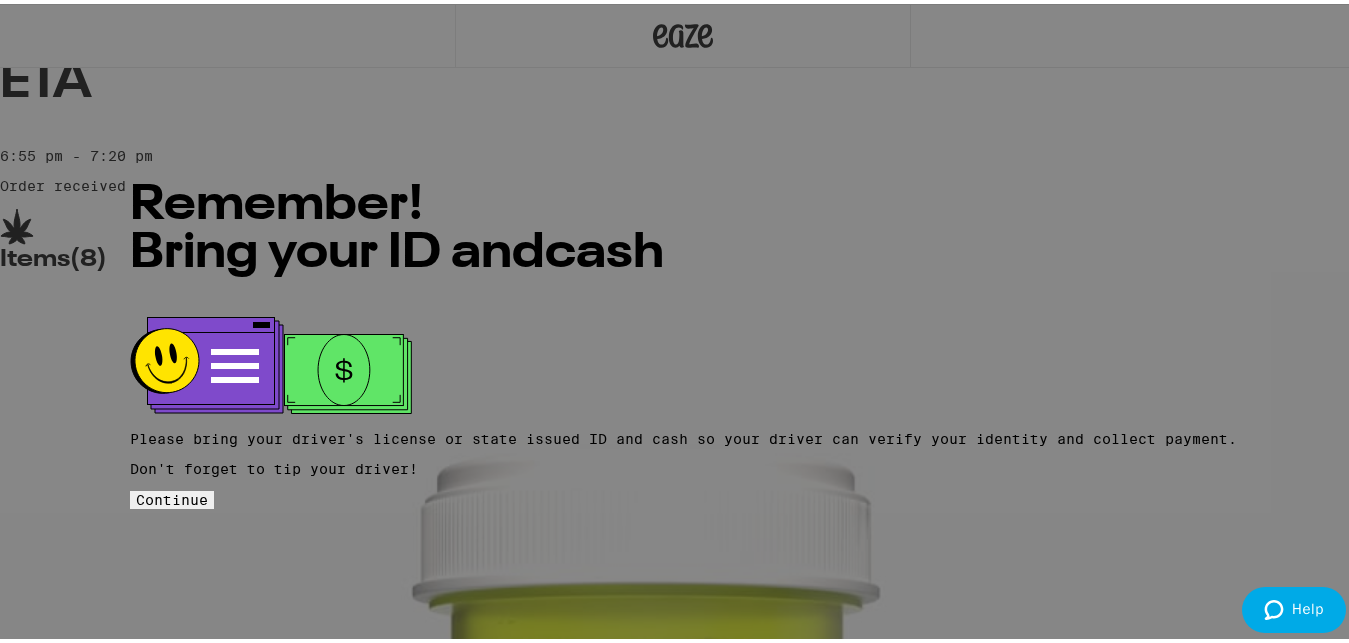 click on "Continue" at bounding box center [172, 496] 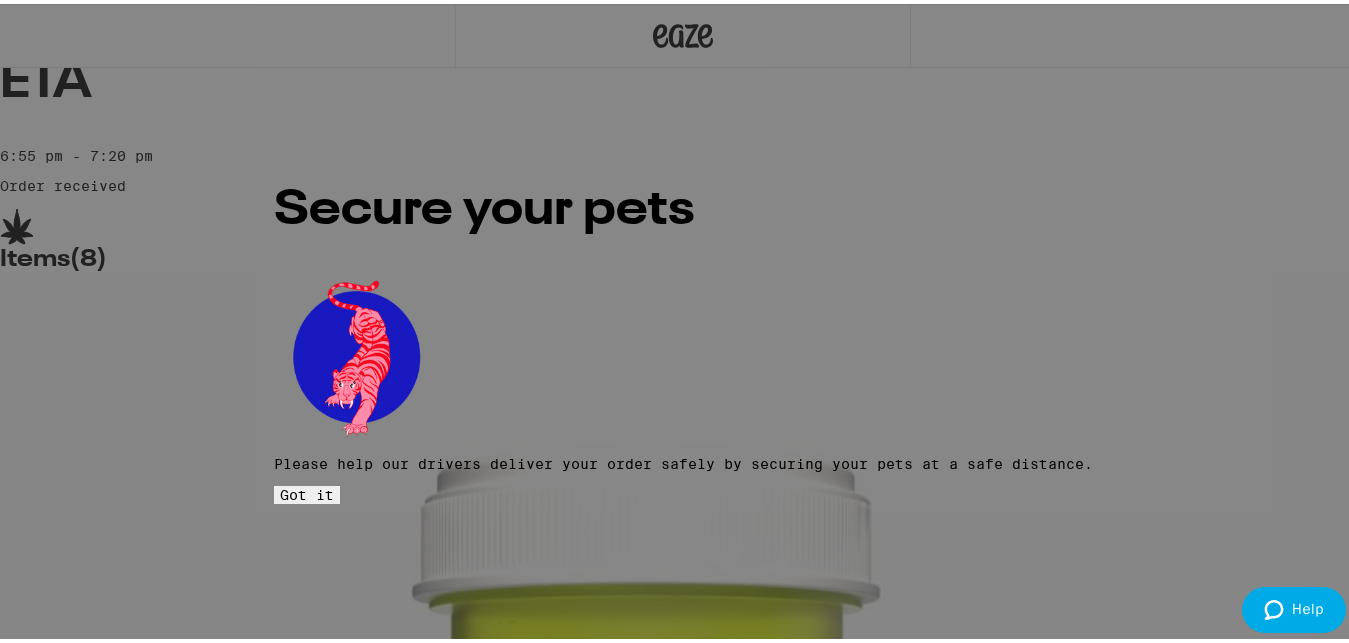 click on "Got it" at bounding box center [307, 491] 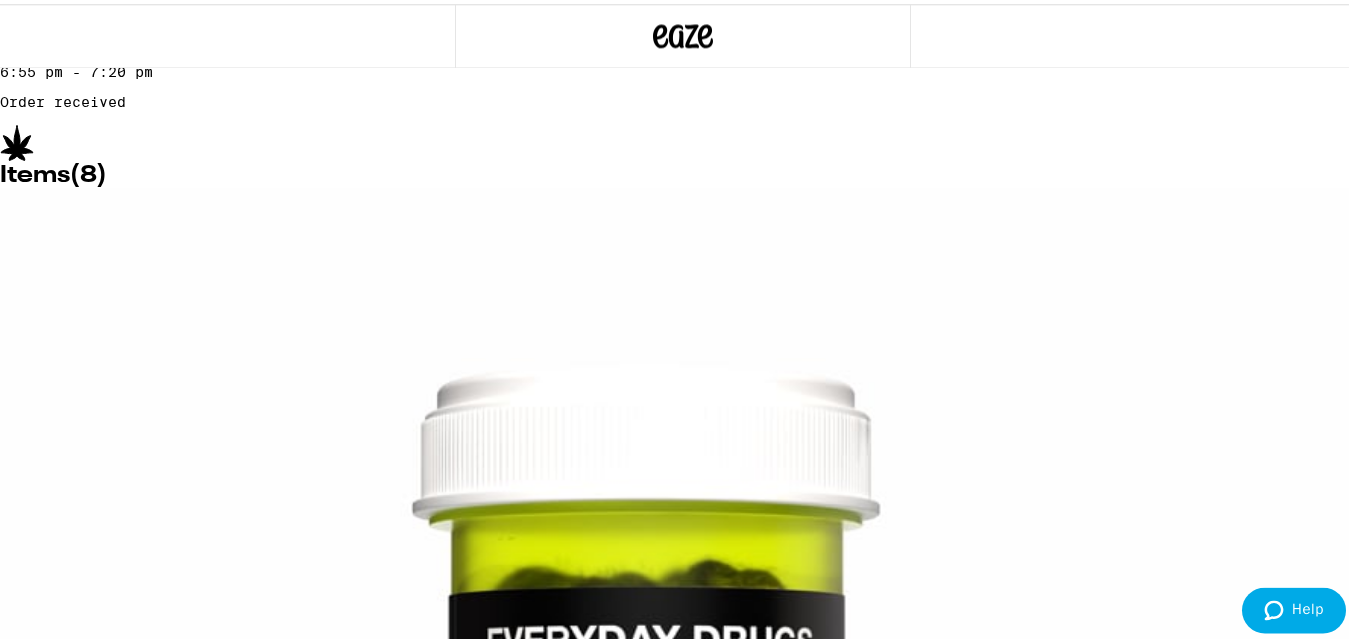 scroll, scrollTop: 0, scrollLeft: 0, axis: both 